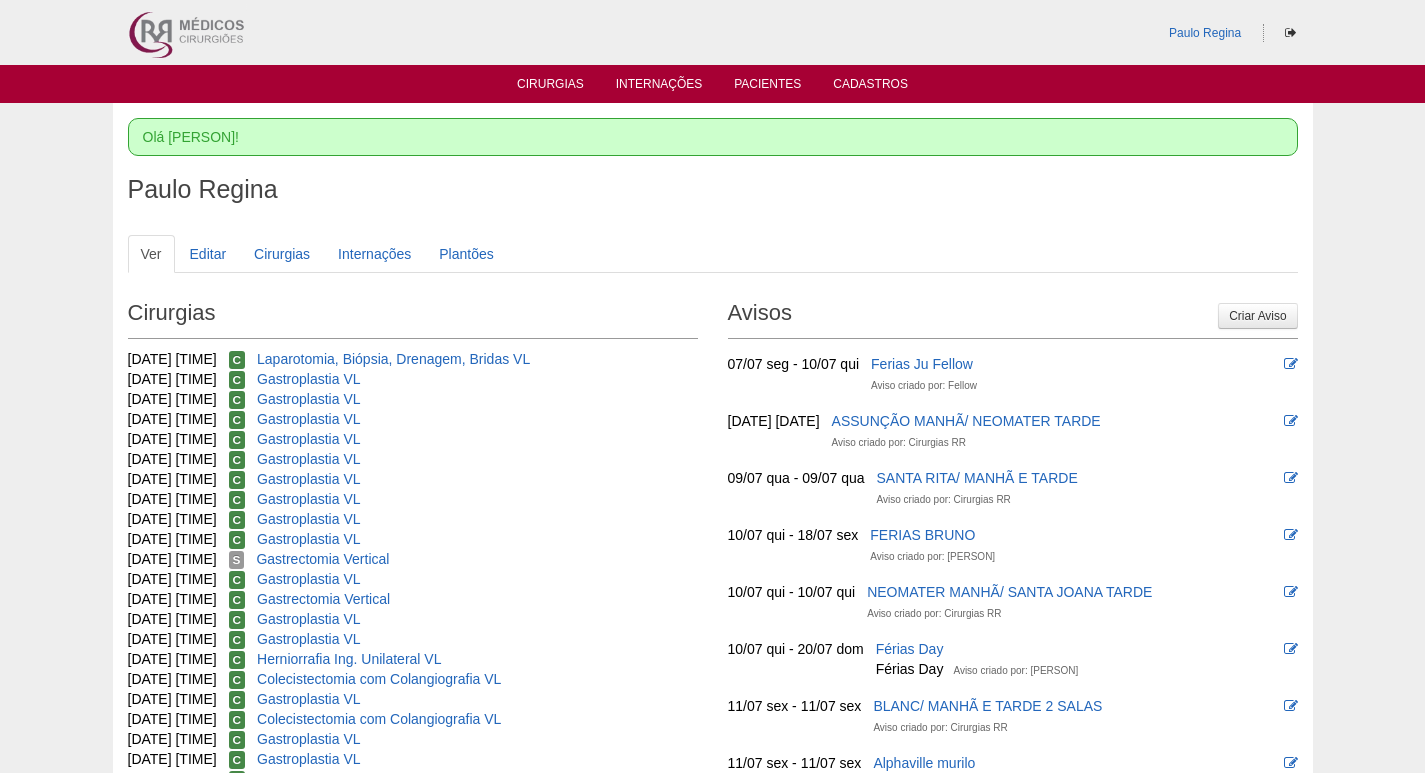 scroll, scrollTop: 0, scrollLeft: 0, axis: both 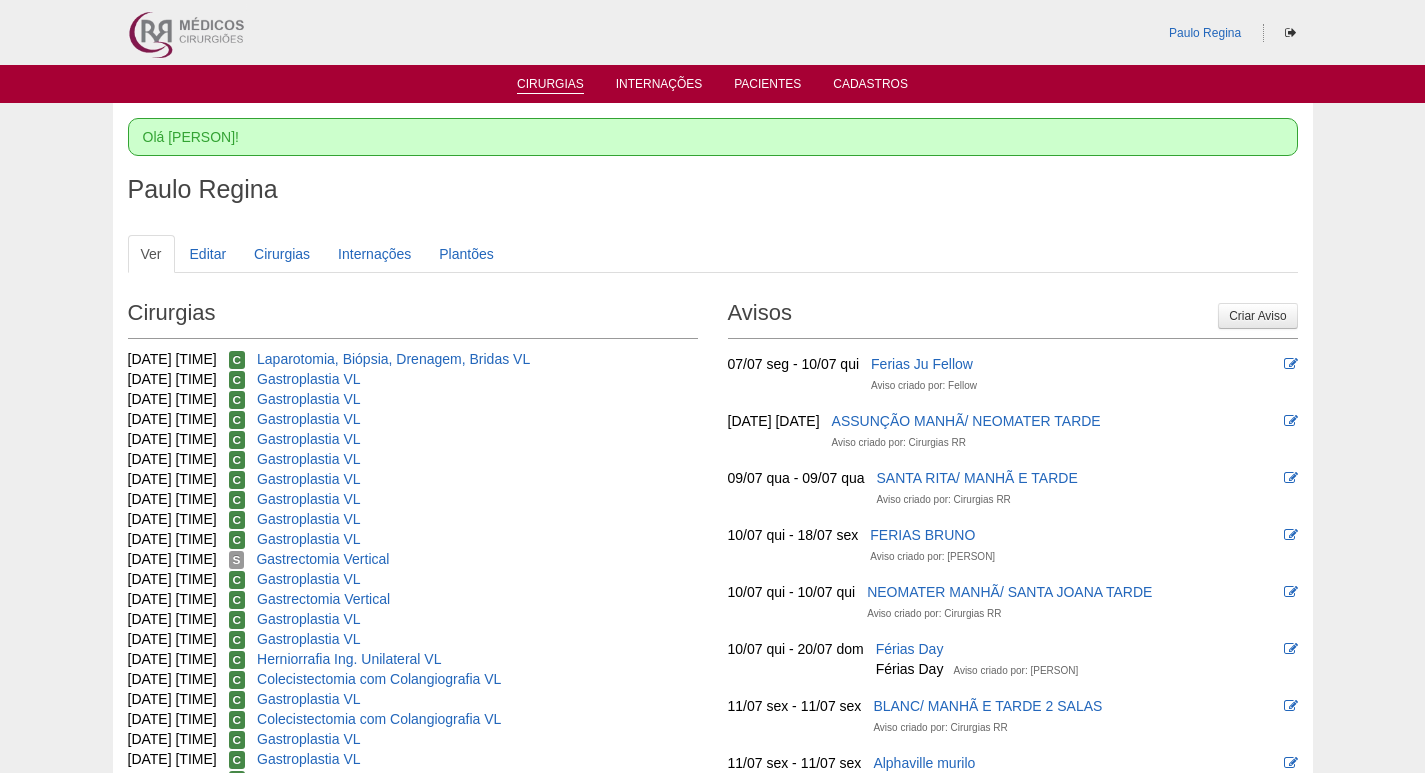 click on "Cirurgias" at bounding box center (550, 85) 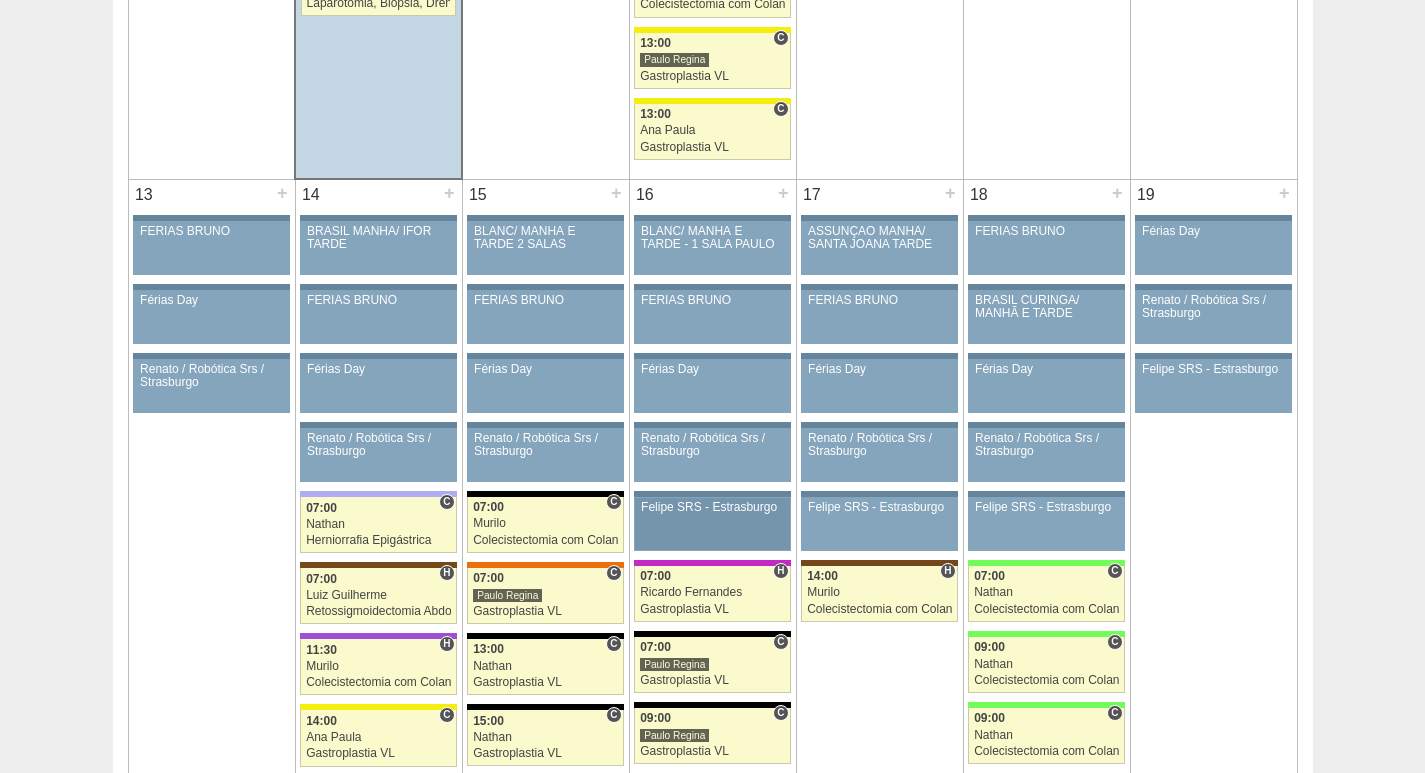 scroll, scrollTop: 2600, scrollLeft: 0, axis: vertical 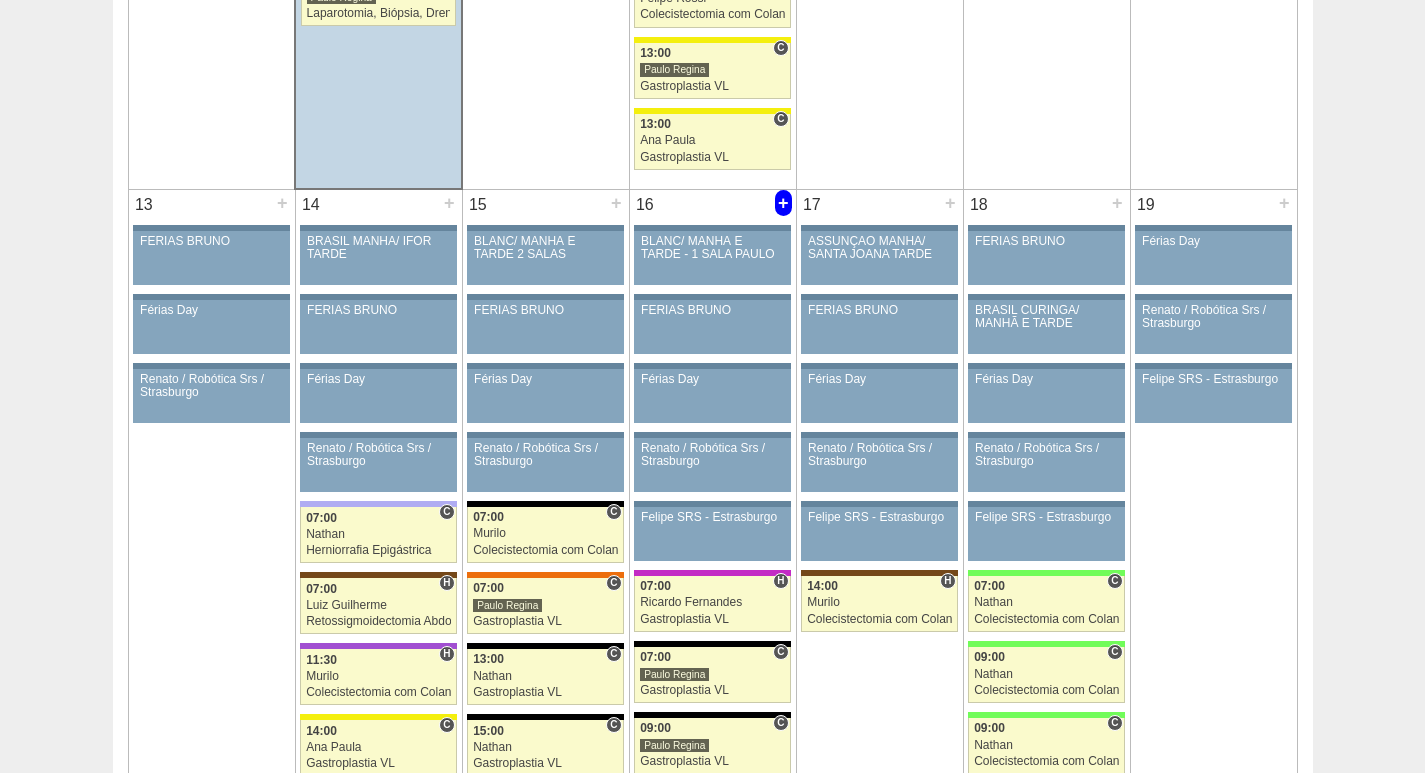 click on "+" at bounding box center [783, 203] 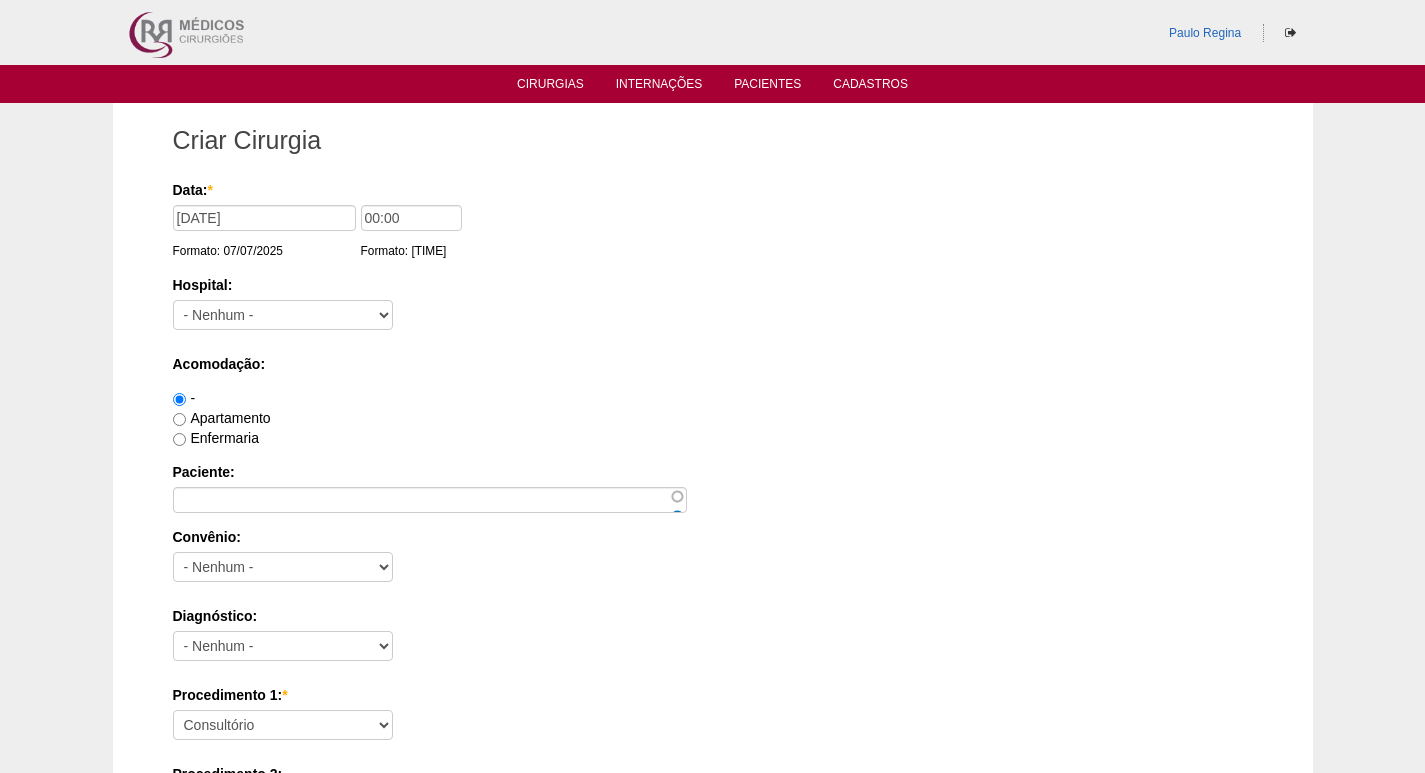 scroll, scrollTop: 0, scrollLeft: 0, axis: both 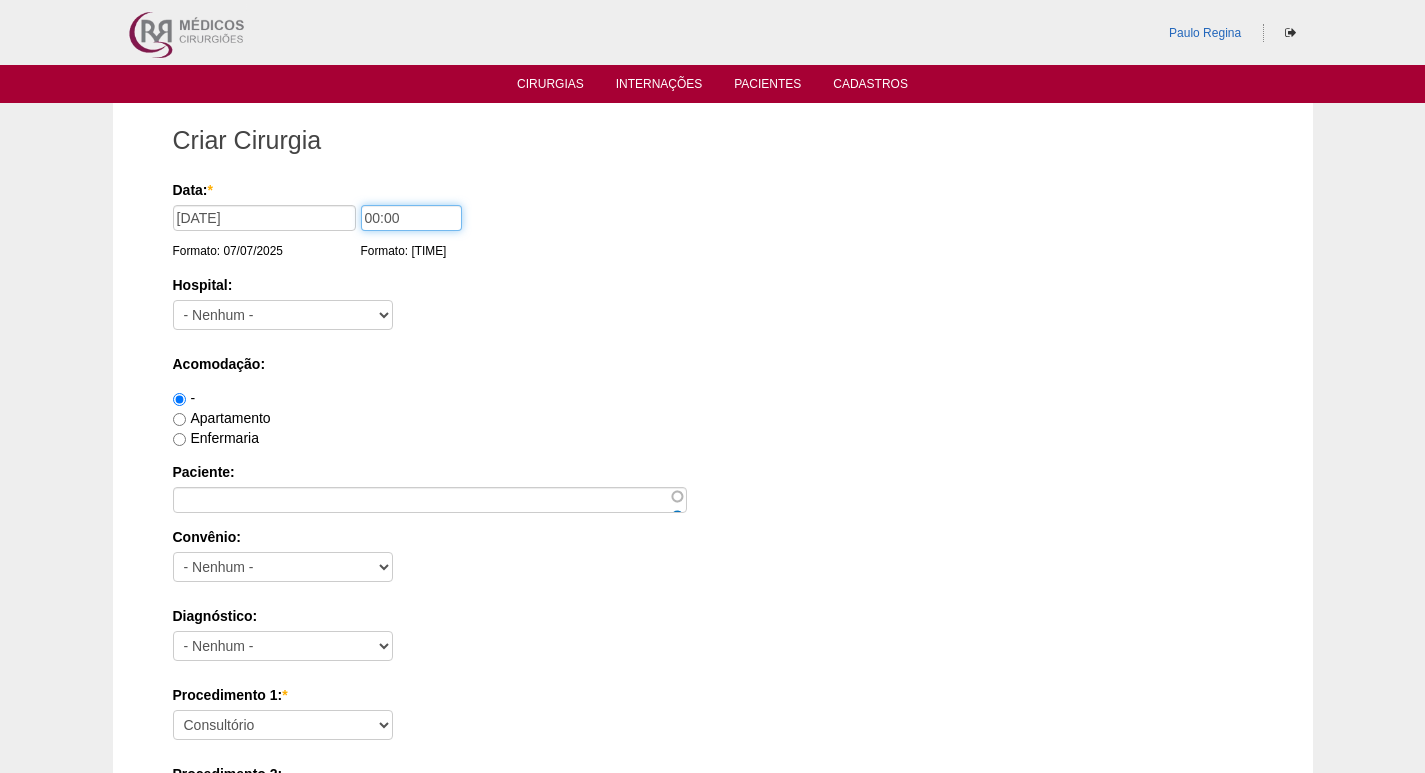 click on "00:00" at bounding box center (411, 218) 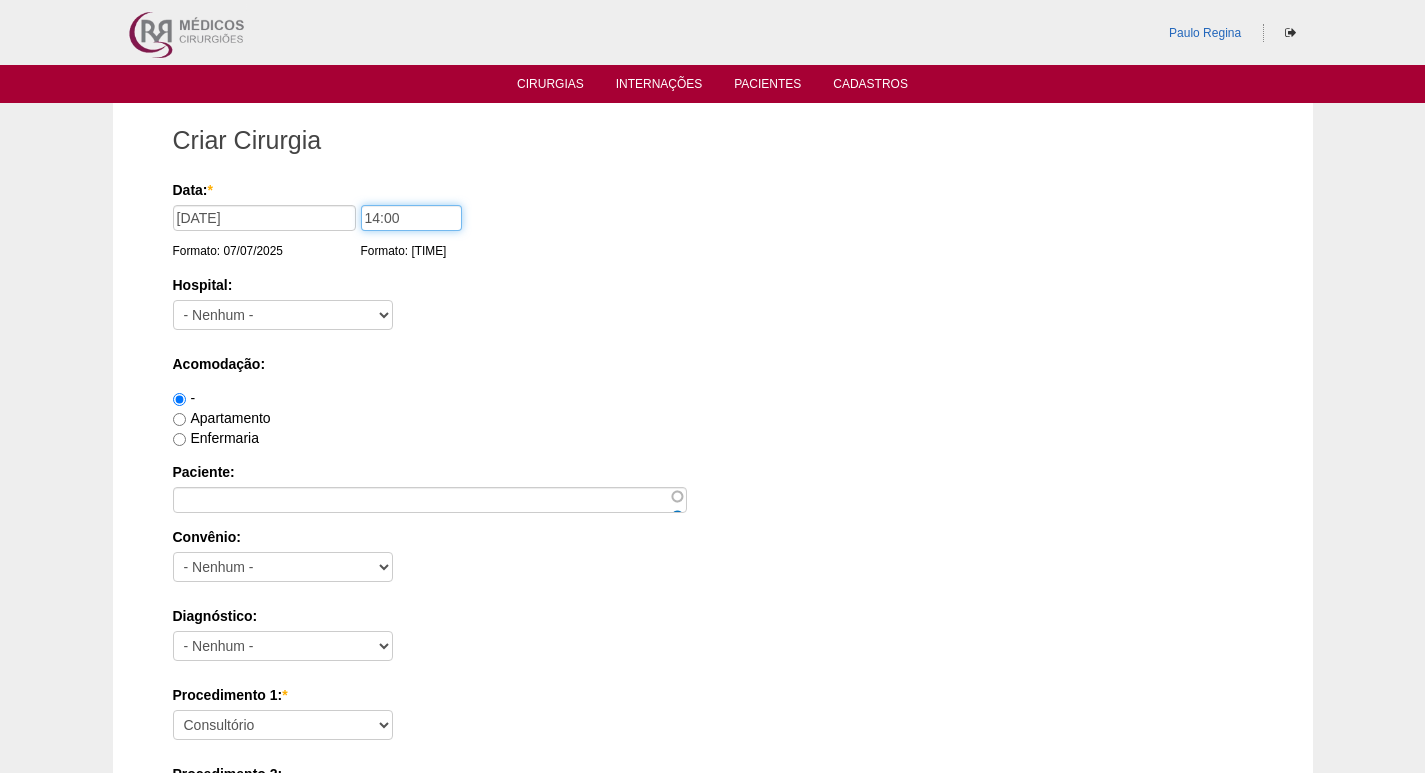 type on "14:00" 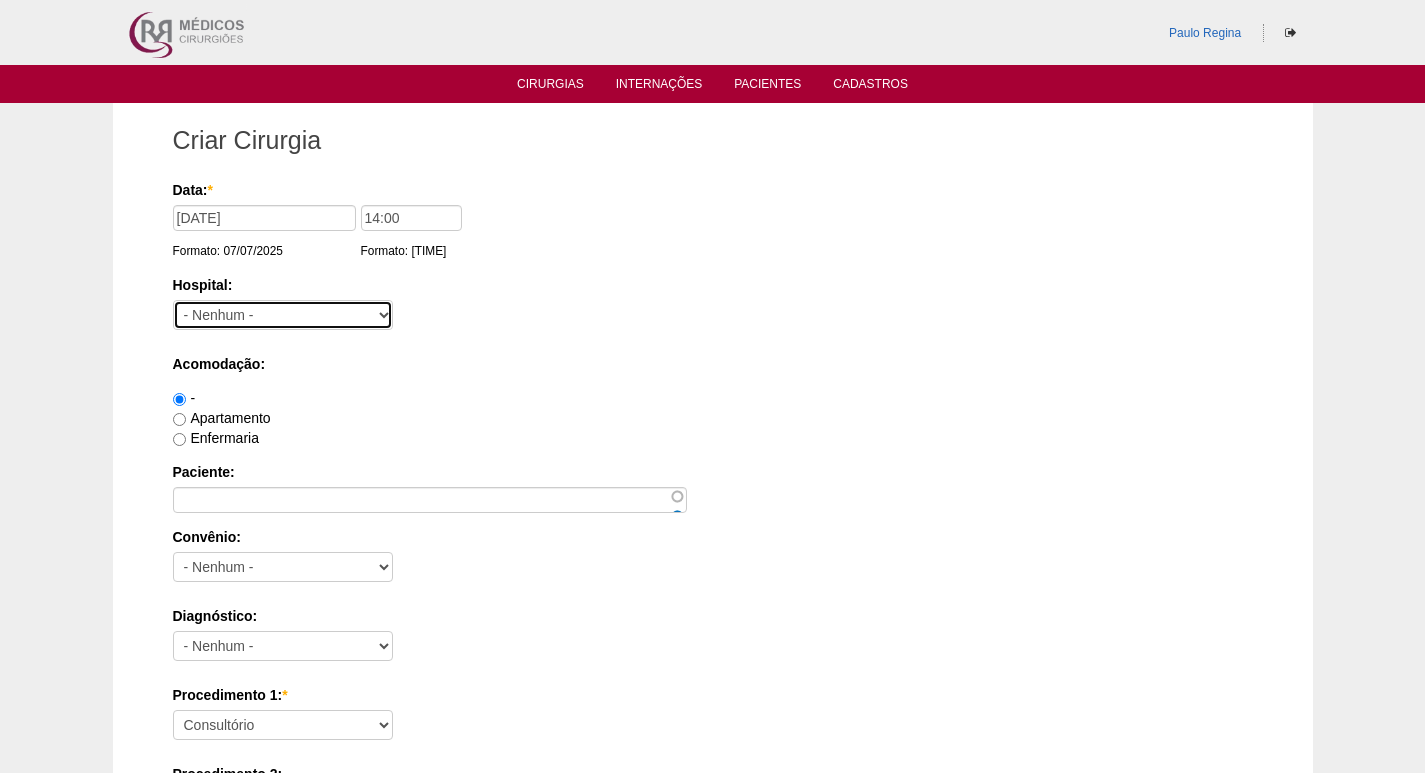 click on "- Nenhum - 9 de Julho Albert Einstein Alvorada América Assunção Bartira Beneficência Portuguesa SCS Blanc BP Mirante BP Paulista BR SURGERY Brasil Christóvão da Gama Cruz Azul Edmundo Vasconcelos Hospital São Camilo Hospital São Luiz Anália Franco IFOR Intermédica ABC Leforte Maria Braido Moriah Neomater Oswaldo Cruz Paulista Oswaldo Cruz Vergueiro Paulistano Pro Matre Samaritano Santa Catarina Santa Helena Santa Joana Santa Maria Santa Paula Santa Rita São Bernardo São Luiz - Itaim São Luiz - Jabaquara São Luiz - Morumbi São Luiz - SCS Sepaco Sírio Libanês Vila Mariana Day Hospital Vila Nova Star Villa Lobos Vital Vitória" at bounding box center [283, 315] 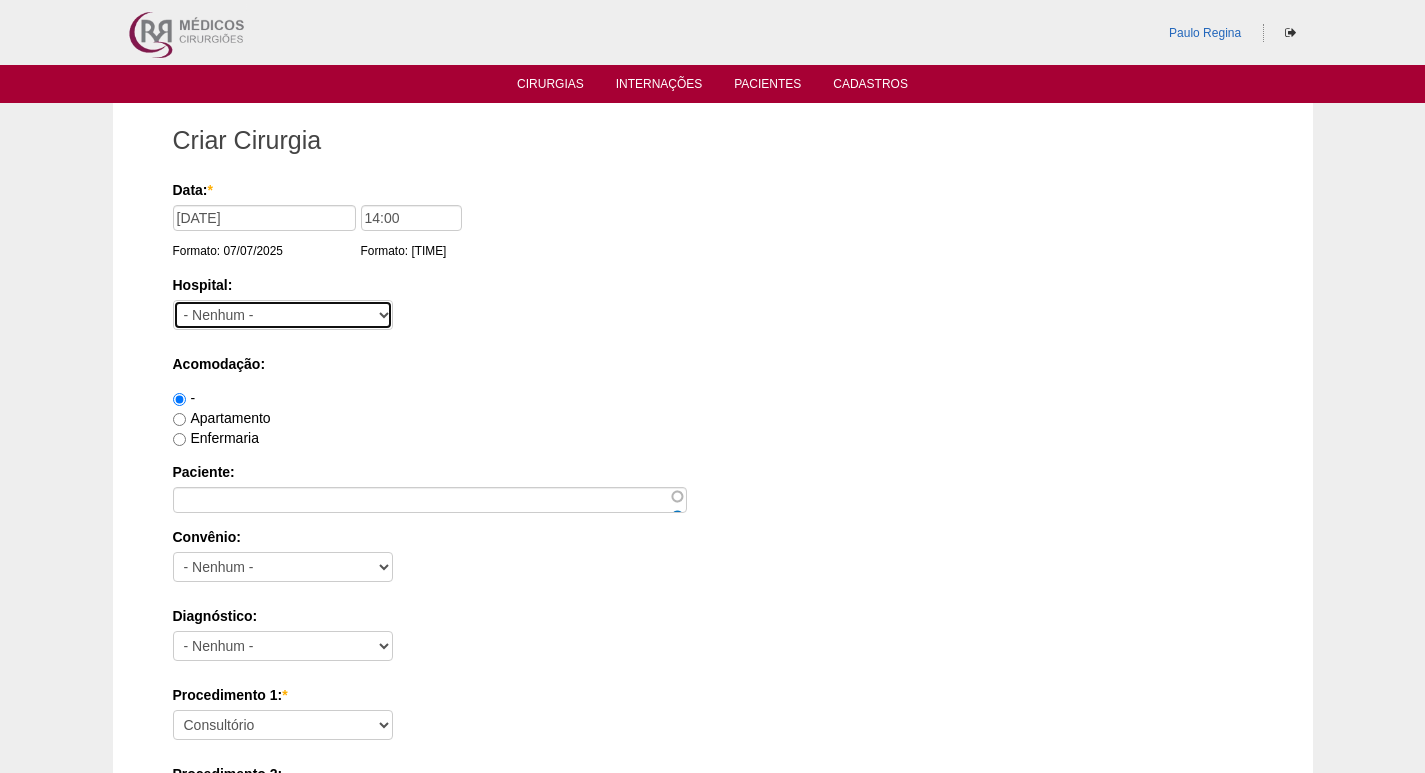 select on "67" 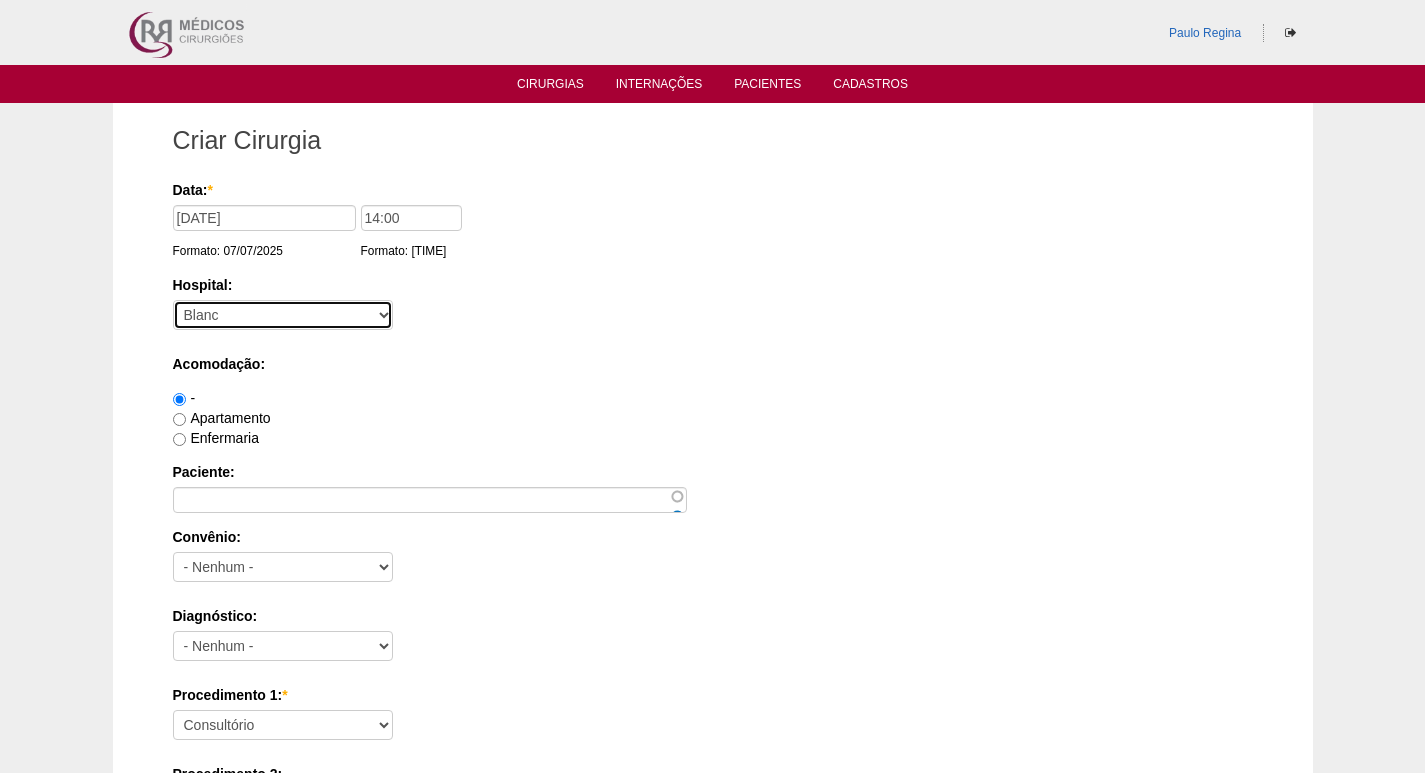 click on "- Nenhum - 9 de Julho Albert Einstein Alvorada América Assunção Bartira Beneficência Portuguesa SCS Blanc BP Mirante BP Paulista BR SURGERY Brasil Christóvão da Gama Cruz Azul Edmundo Vasconcelos Hospital São Camilo Hospital São Luiz Anália Franco IFOR Intermédica ABC Leforte Maria Braido Moriah Neomater Oswaldo Cruz Paulista Oswaldo Cruz Vergueiro Paulistano Pro Matre Samaritano Santa Catarina Santa Helena Santa Joana Santa Maria Santa Paula Santa Rita São Bernardo São Luiz - Itaim São Luiz - Jabaquara São Luiz - Morumbi São Luiz - SCS Sepaco Sírio Libanês Vila Mariana Day Hospital Vila Nova Star Villa Lobos Vital Vitória" at bounding box center (283, 315) 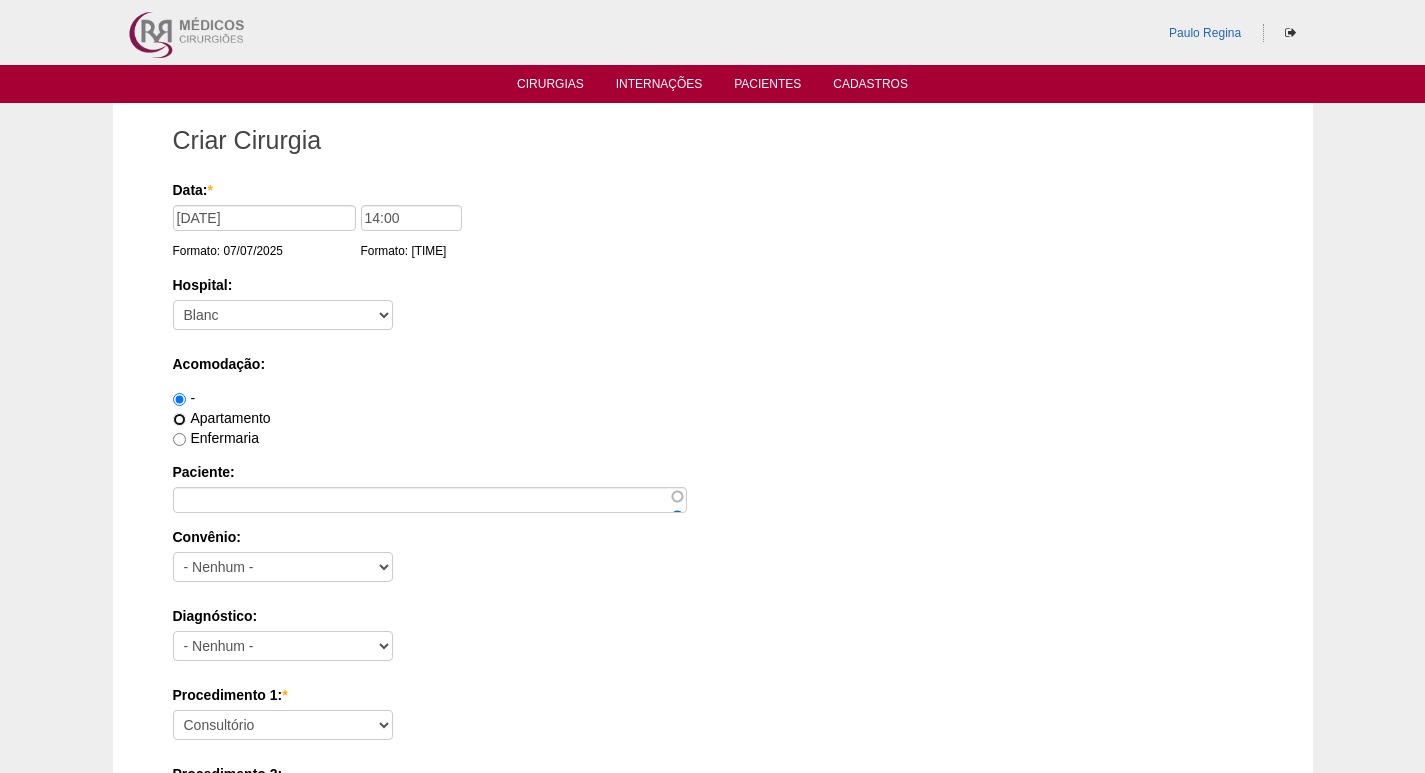 click on "Apartamento" at bounding box center [179, 419] 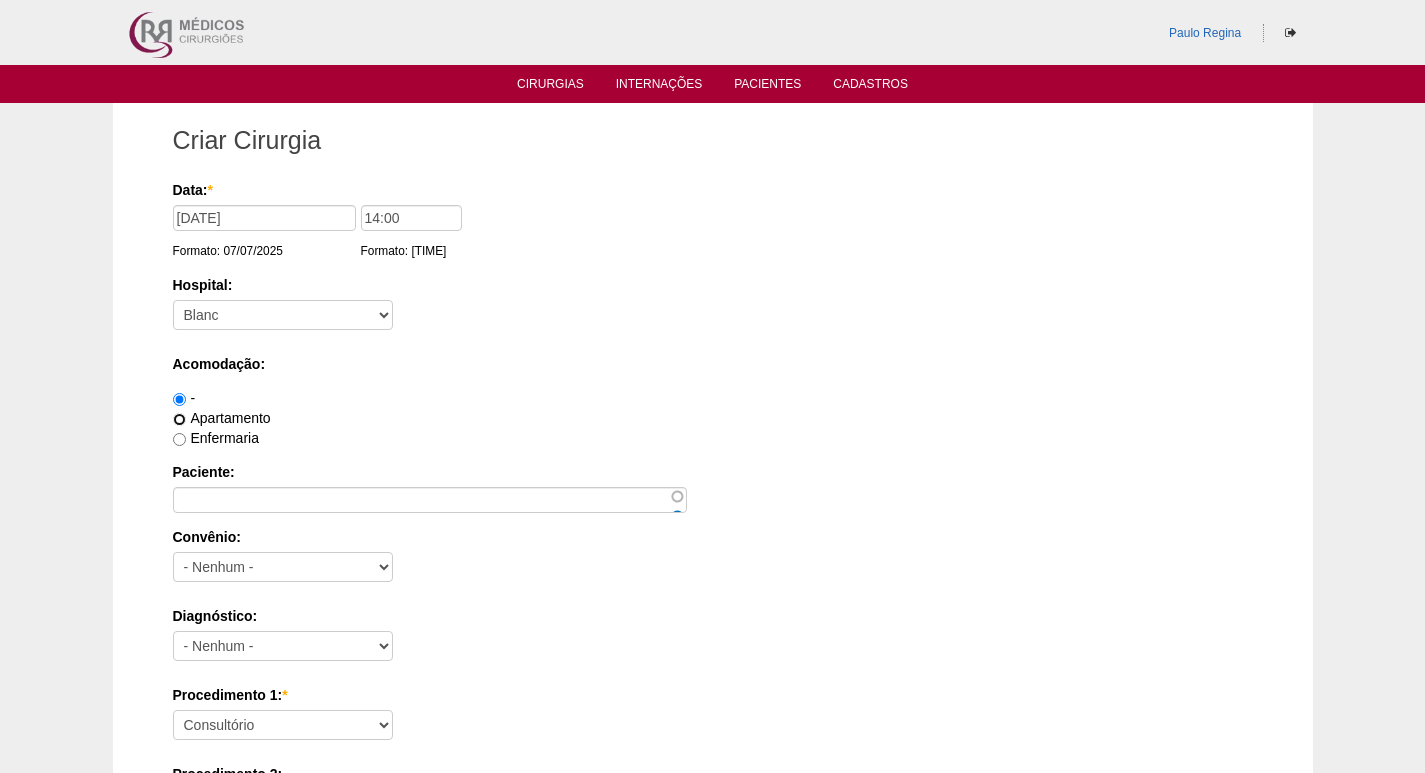 radio on "true" 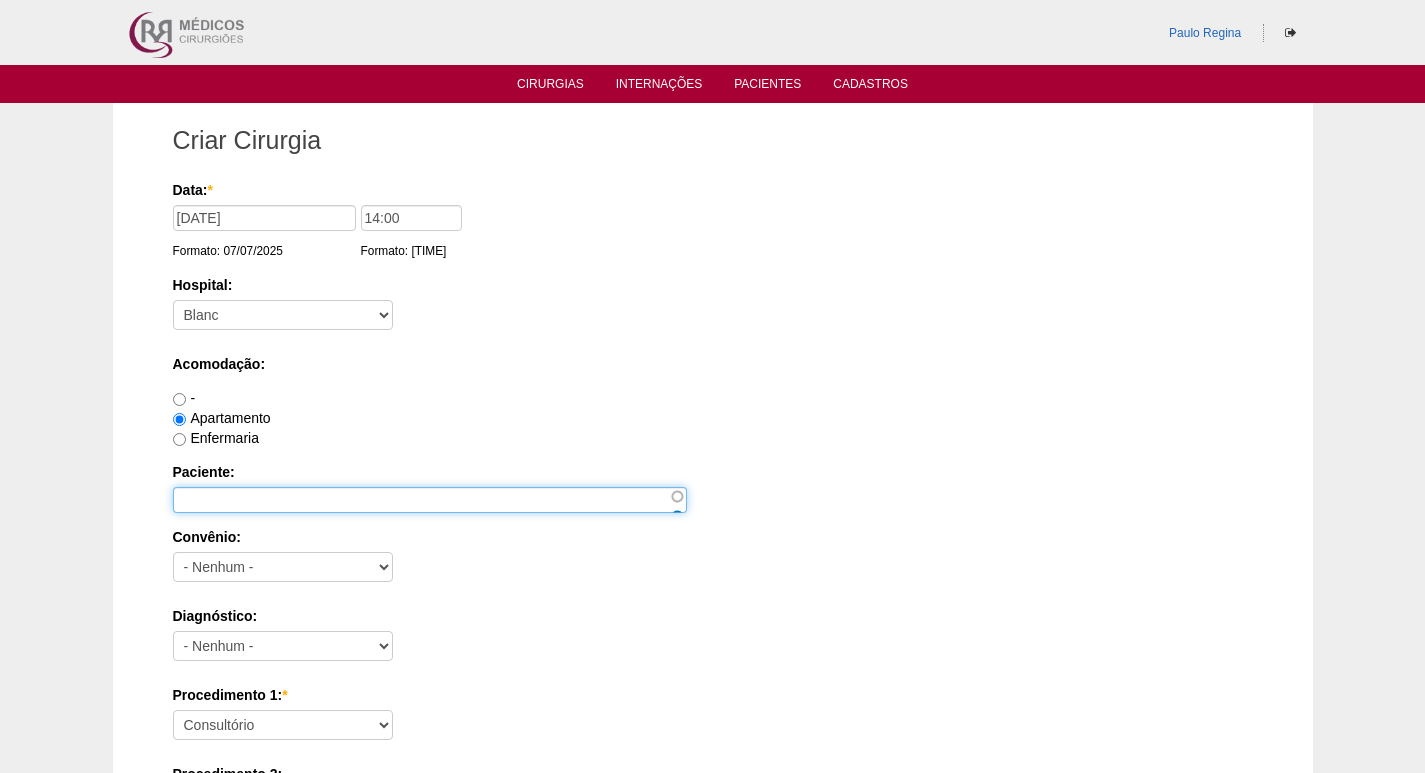 click on "Paciente:" at bounding box center (430, 500) 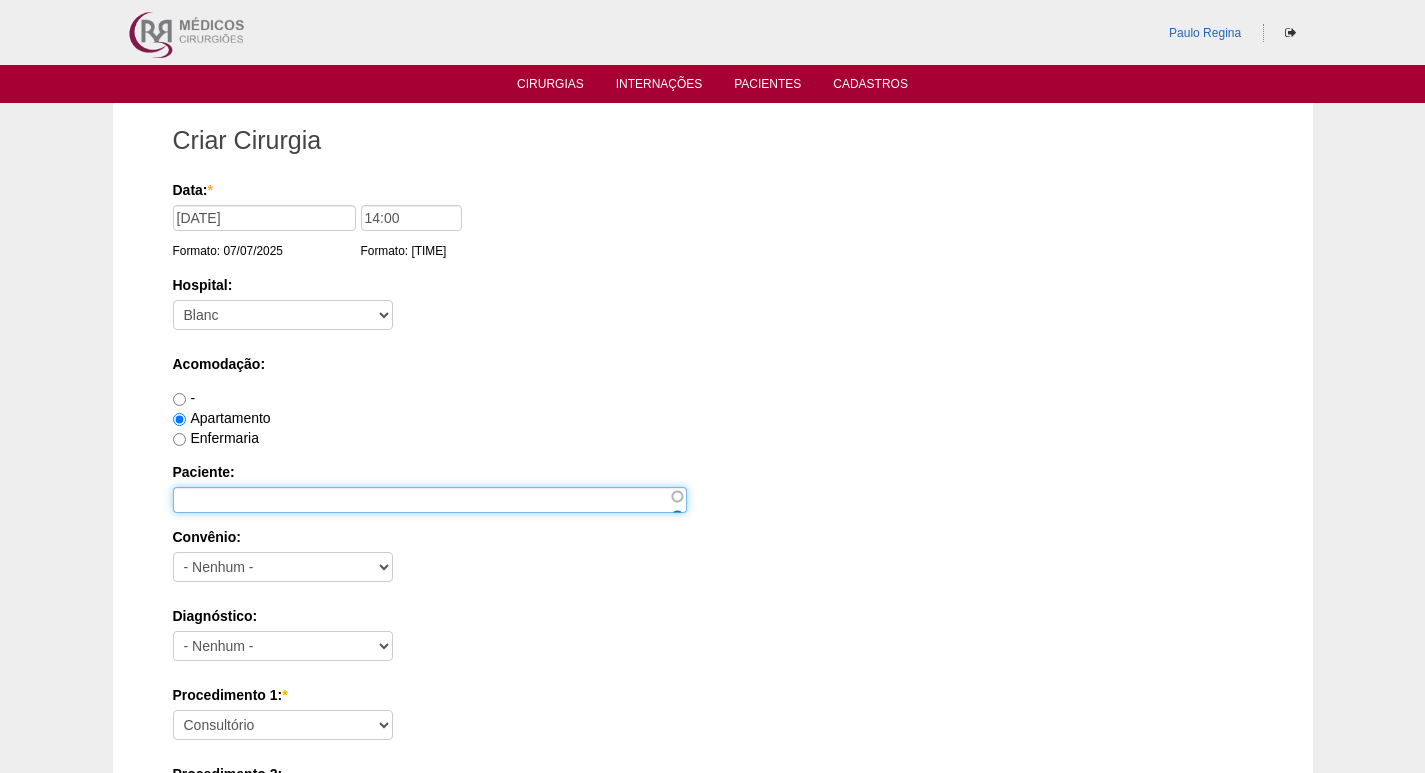 paste on "[FIRST] [MIDDLE] [LAST]" 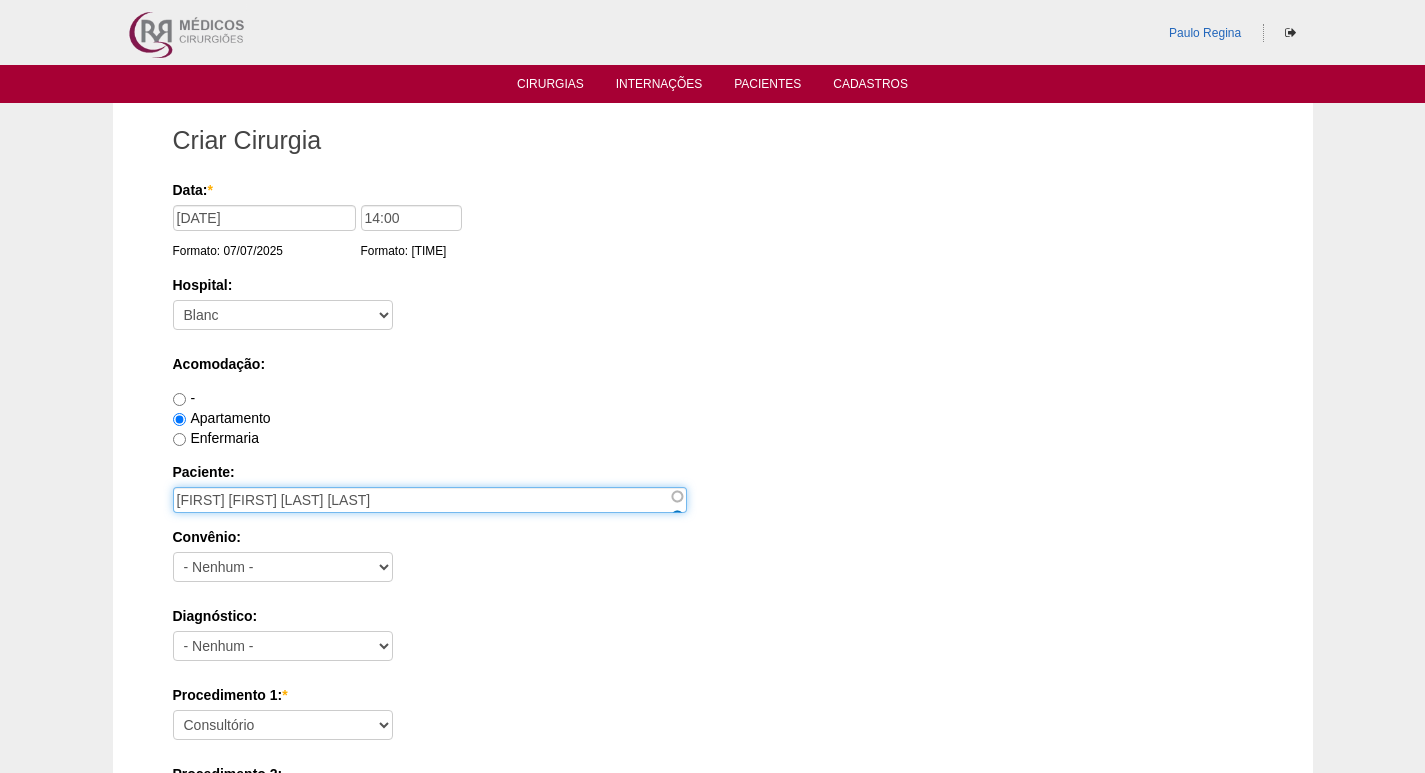 type on "[FIRST] [MIDDLE] [LAST]" 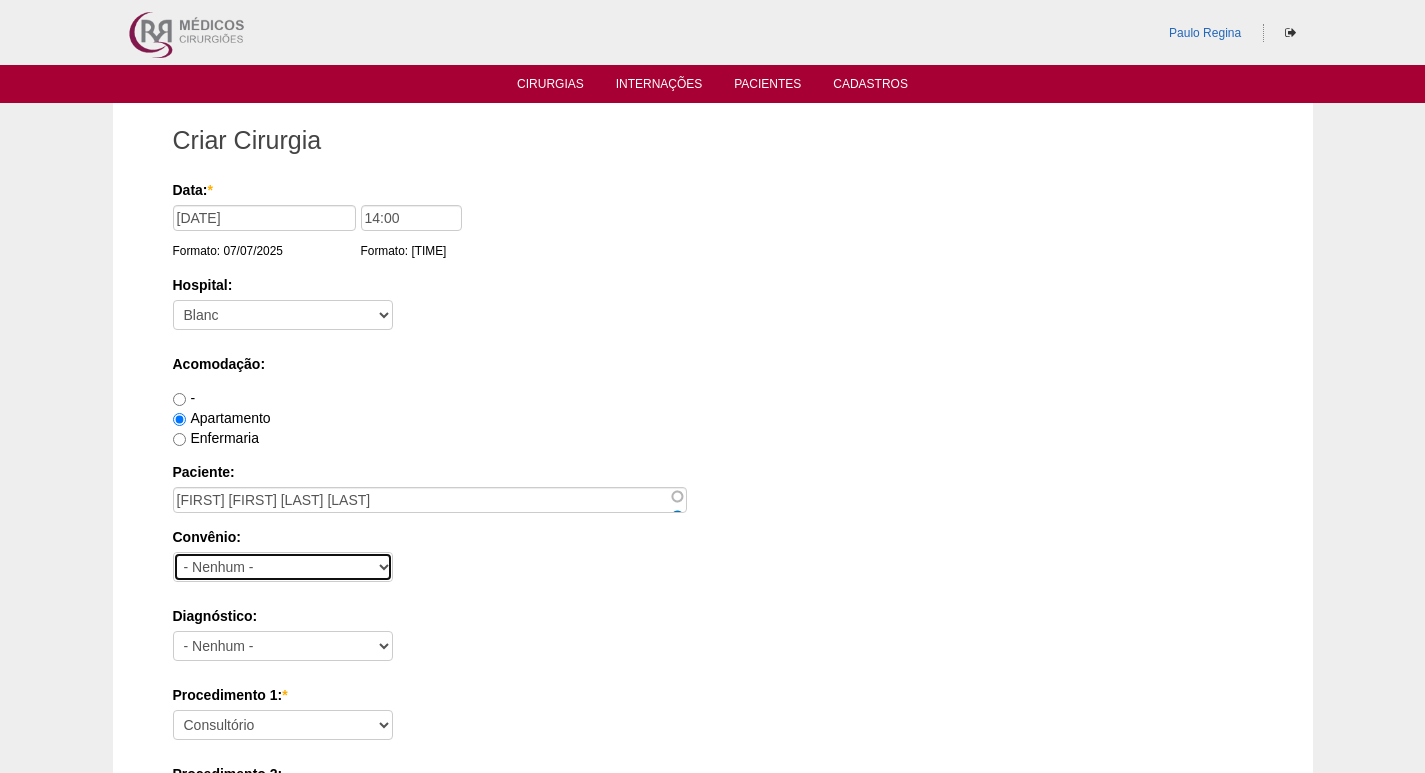 click on "- Nenhum - Abet Afresp Allianz Amil Blue Life Caasp Cabesp Caixa de Pensões Careplus Cassi CBPM Cesp Correios Cristovão Cristovão Cruz Azul Dix Economus Embratel Gama Goldem Cross IMASF Itaú Lincx Mapfre Marítima Medial Medical helth Mediservice Metrus Multicare Notre Dame Novelis Omega Omint Outros Particular Petrobrás Plantel Porto Seguro Postal Saúde Prefeitura Previscania Sabesp Santa Casa de Mauá Saúde Bradesco Saúde Caixa SCS Social Socio Sompo Saúde Sul América Uni Hosp Uni Hosp Unibanco Unimed VB saúde Vivest Volks" at bounding box center [283, 567] 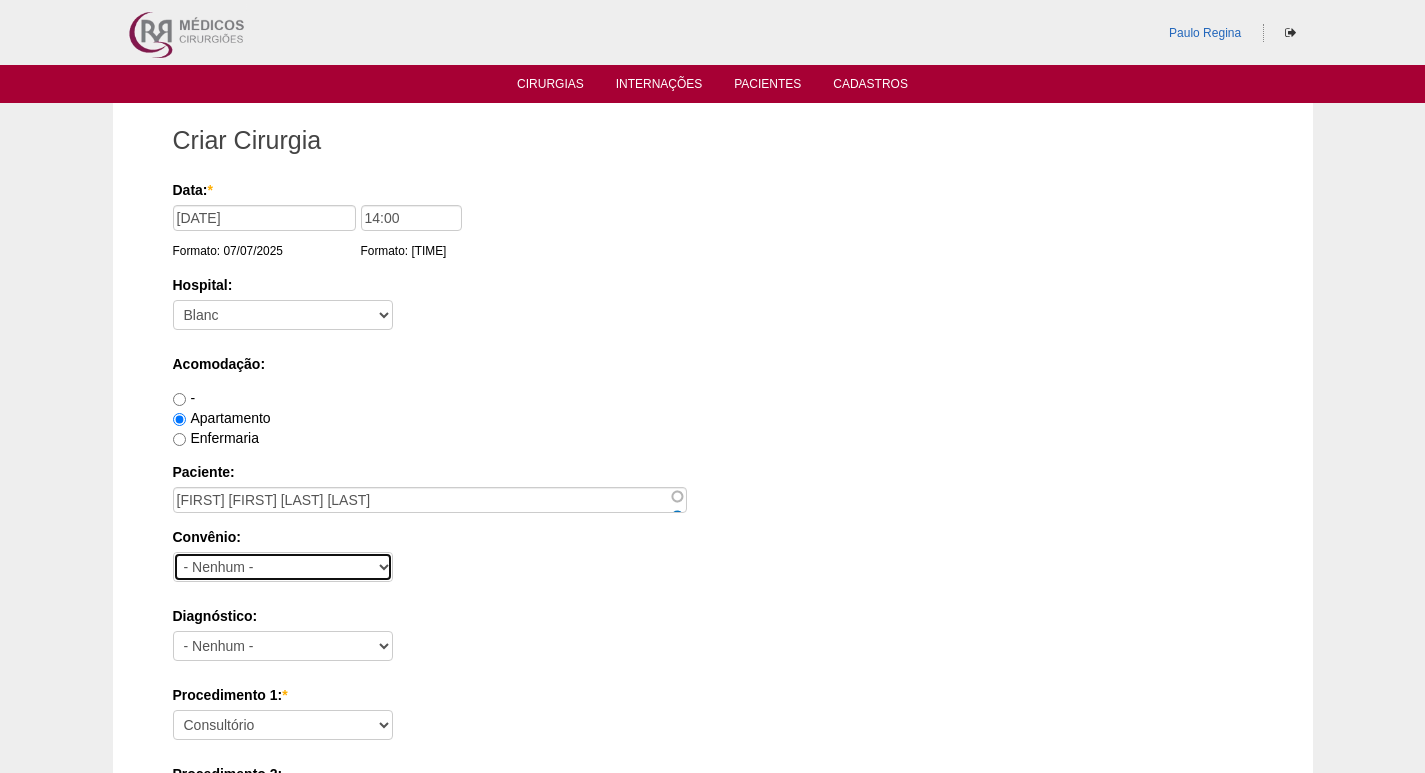 select on "8907" 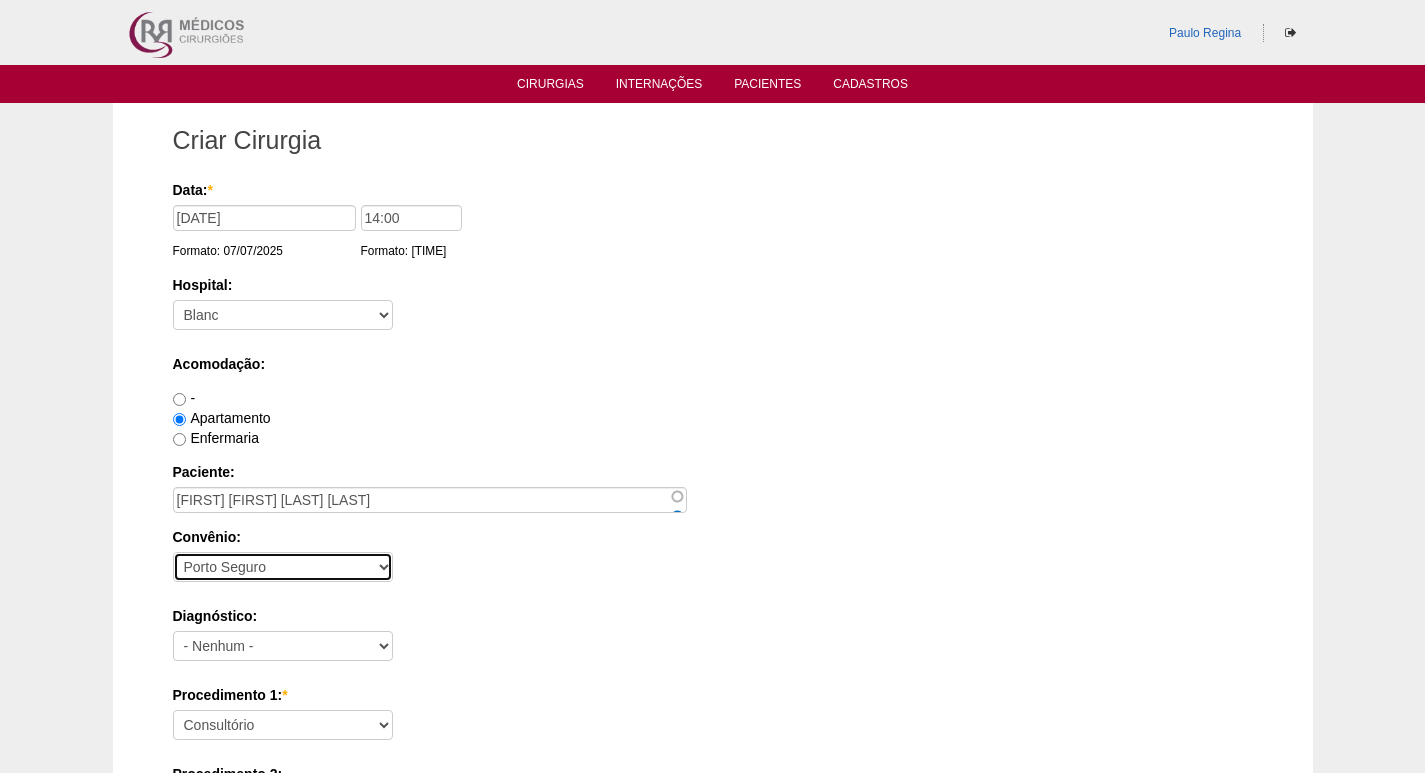 click on "- Nenhum - Abet Afresp Allianz Amil Blue Life Caasp Cabesp Caixa de Pensões Careplus Cassi CBPM Cesp Correios Cristovão Cristovão Cruz Azul Dix Economus Embratel Gama Goldem Cross IMASF Itaú Lincx Mapfre Marítima Medial Medical helth Mediservice Metrus Multicare Notre Dame Novelis Omega Omint Outros Particular Petrobrás Plantel Porto Seguro Postal Saúde Prefeitura Previscania Sabesp Santa Casa de Mauá Saúde Bradesco Saúde Caixa SCS Social Socio Sompo Saúde Sul América Uni Hosp Uni Hosp Unibanco Unimed VB saúde Vivest Volks" at bounding box center (283, 567) 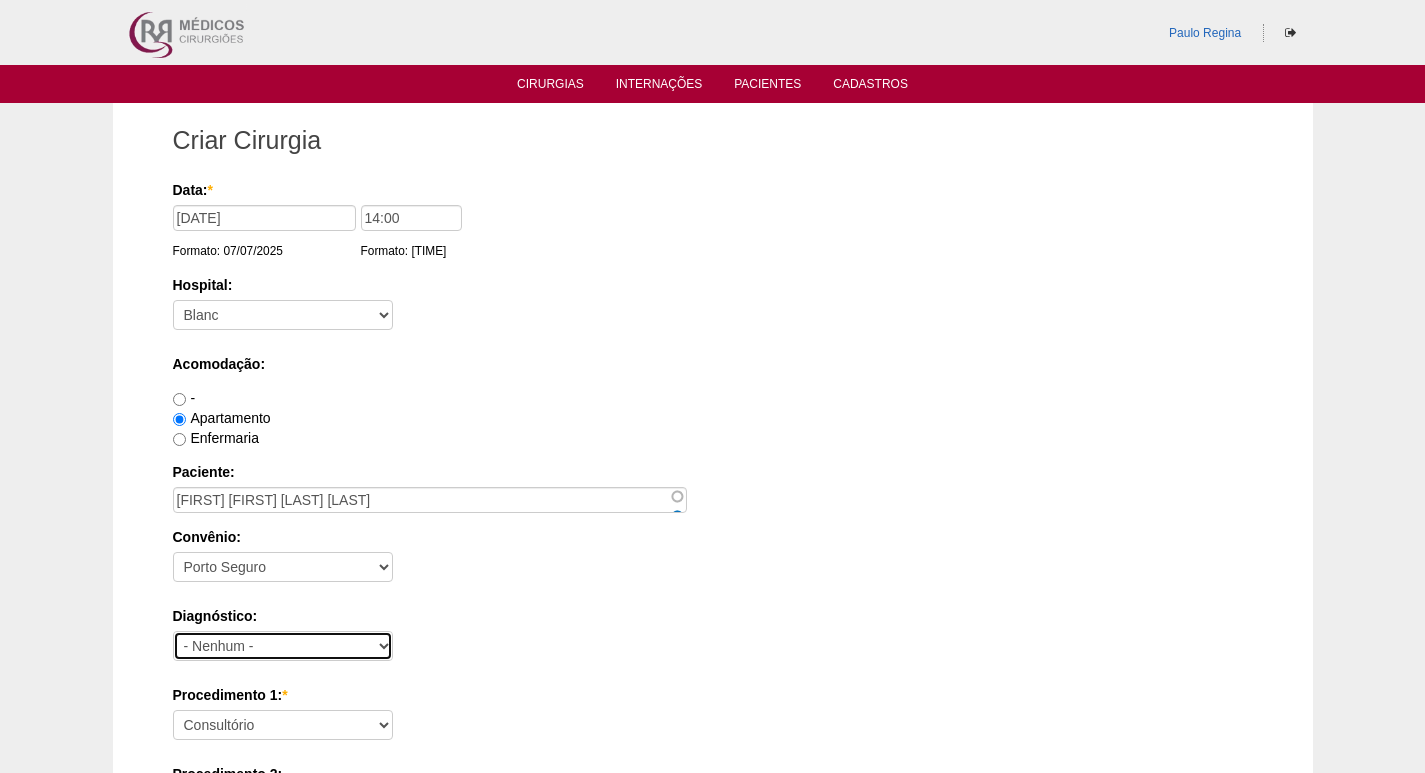 click on "- Nenhum - Abdome Agudo Abscesso Hepático Abscesso Perianal Abscesso Peritoneal Abscesso Subcutâneo Adenopatia Anemia Anexite Apendicite Aguda Ascite AUSENCIA Carcinomatose Cirrose Cirrose Biliar cisto de Mesenterio Cisto de Ovário Cisto Pilonidal Cisto Sebáceo Colangite Colecistite Aguda Colecistite Crônica Coledocolitíase Colica Biliar Cólica Renal Colite Condiloma (HPV) Constipação consulta Curso / Treinamentos Divertículo de Esôfago Divertículo de Meckel Diverticulose Doenças da Pele Doenças do Baço Dor Abdominal Duodenite Endometriose Enterite Aguda Enterite Crônica Esofagite Estenose do Esôfago Estenose do Piloro Fissura Fístula Biliar Fístula Duodenal Fístula Esofágica Fístula Estercoral Fístula Gástrica Fistula perianal Gastrite Gastrite Hemorrágica GECA HDA HDB Hematoma da incisão obstetrica hematoma Obstétrico da pelve Hemorroida Hepatite A Hepatite B Hepatite C Hepatite Crônica Hepatite Esclarecer Hepatite Tóxica Hérnia Epigástrica Hérnia Femoral Hérnia Hiatal" at bounding box center (283, 646) 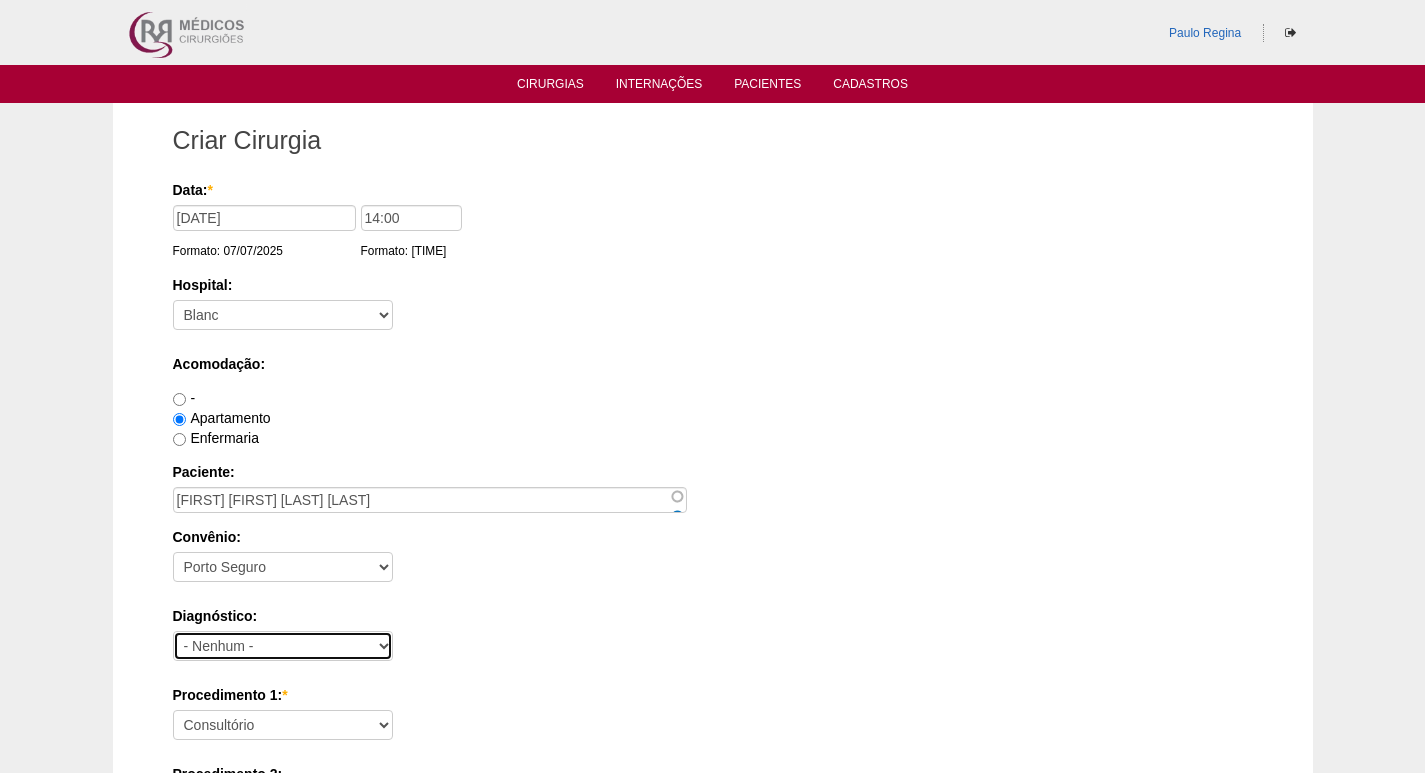 select on "3707" 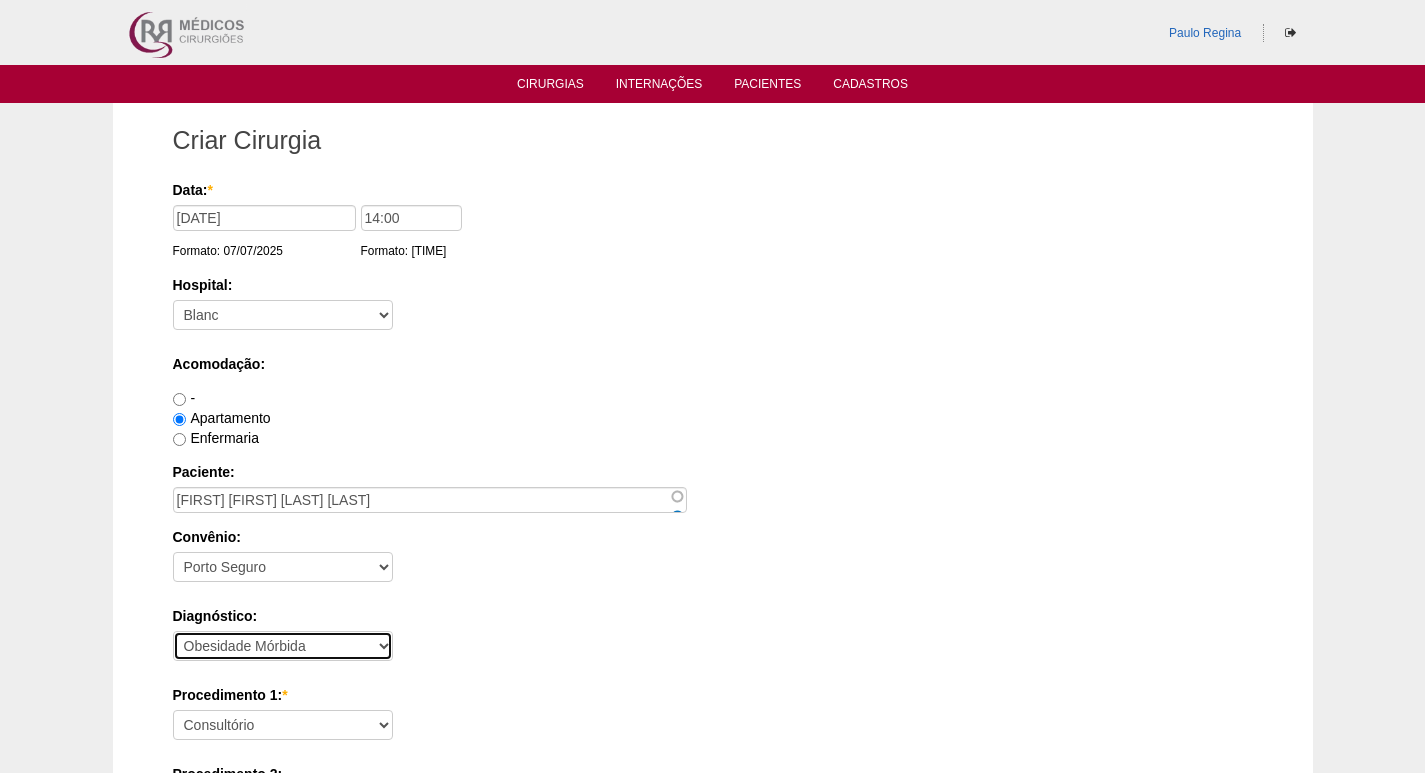 click on "- Nenhum - Abdome Agudo Abscesso Hepático Abscesso Perianal Abscesso Peritoneal Abscesso Subcutâneo Adenopatia Anemia Anexite Apendicite Aguda Ascite AUSENCIA Carcinomatose Cirrose Cirrose Biliar cisto de Mesenterio Cisto de Ovário Cisto Pilonidal Cisto Sebáceo Colangite Colecistite Aguda Colecistite Crônica Coledocolitíase Colica Biliar Cólica Renal Colite Condiloma (HPV) Constipação consulta Curso / Treinamentos Divertículo de Esôfago Divertículo de Meckel Diverticulose Doenças da Pele Doenças do Baço Dor Abdominal Duodenite Endometriose Enterite Aguda Enterite Crônica Esofagite Estenose do Esôfago Estenose do Piloro Fissura Fístula Biliar Fístula Duodenal Fístula Esofágica Fístula Estercoral Fístula Gástrica Fistula perianal Gastrite Gastrite Hemorrágica GECA HDA HDB Hematoma da incisão obstetrica hematoma Obstétrico da pelve Hemorroida Hepatite A Hepatite B Hepatite C Hepatite Crônica Hepatite Esclarecer Hepatite Tóxica Hérnia Epigástrica Hérnia Femoral Hérnia Hiatal" at bounding box center [283, 646] 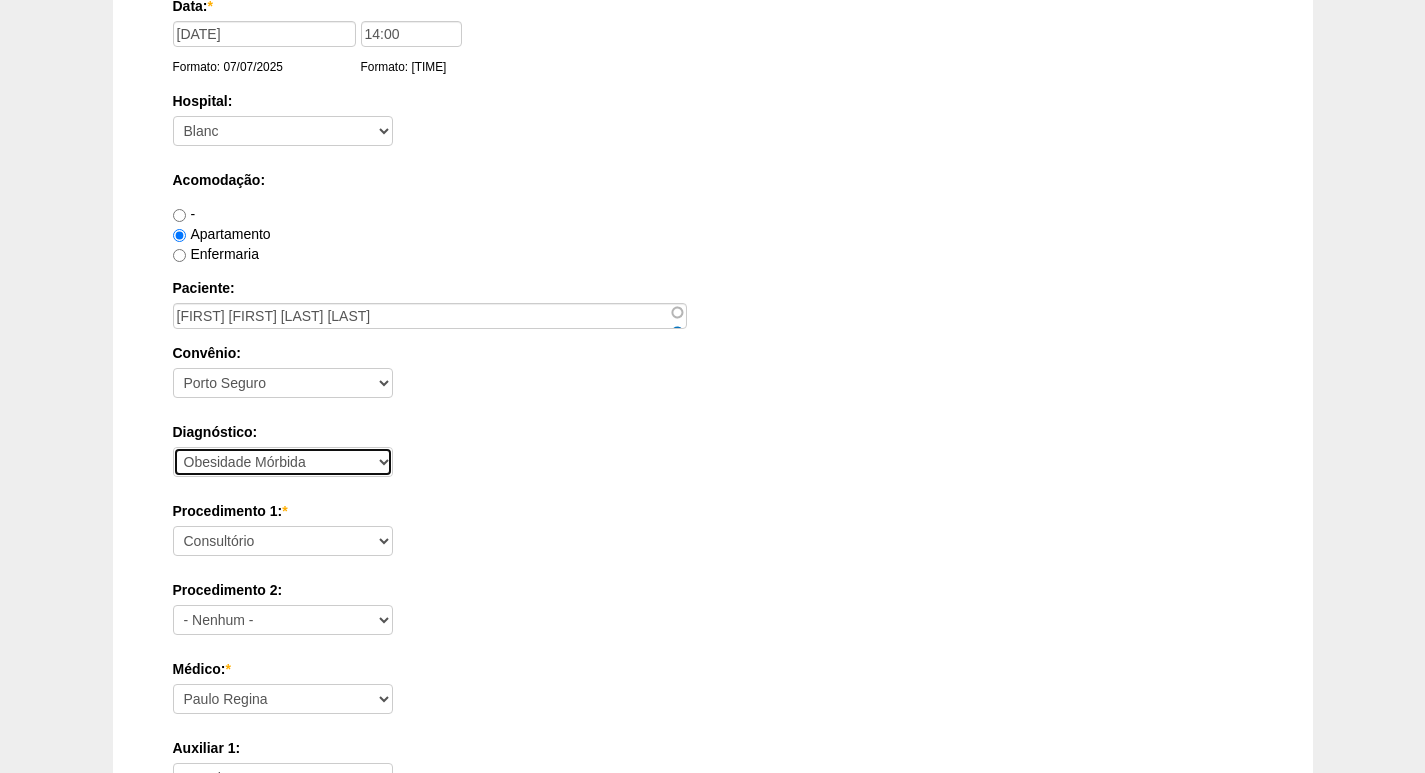 scroll, scrollTop: 300, scrollLeft: 0, axis: vertical 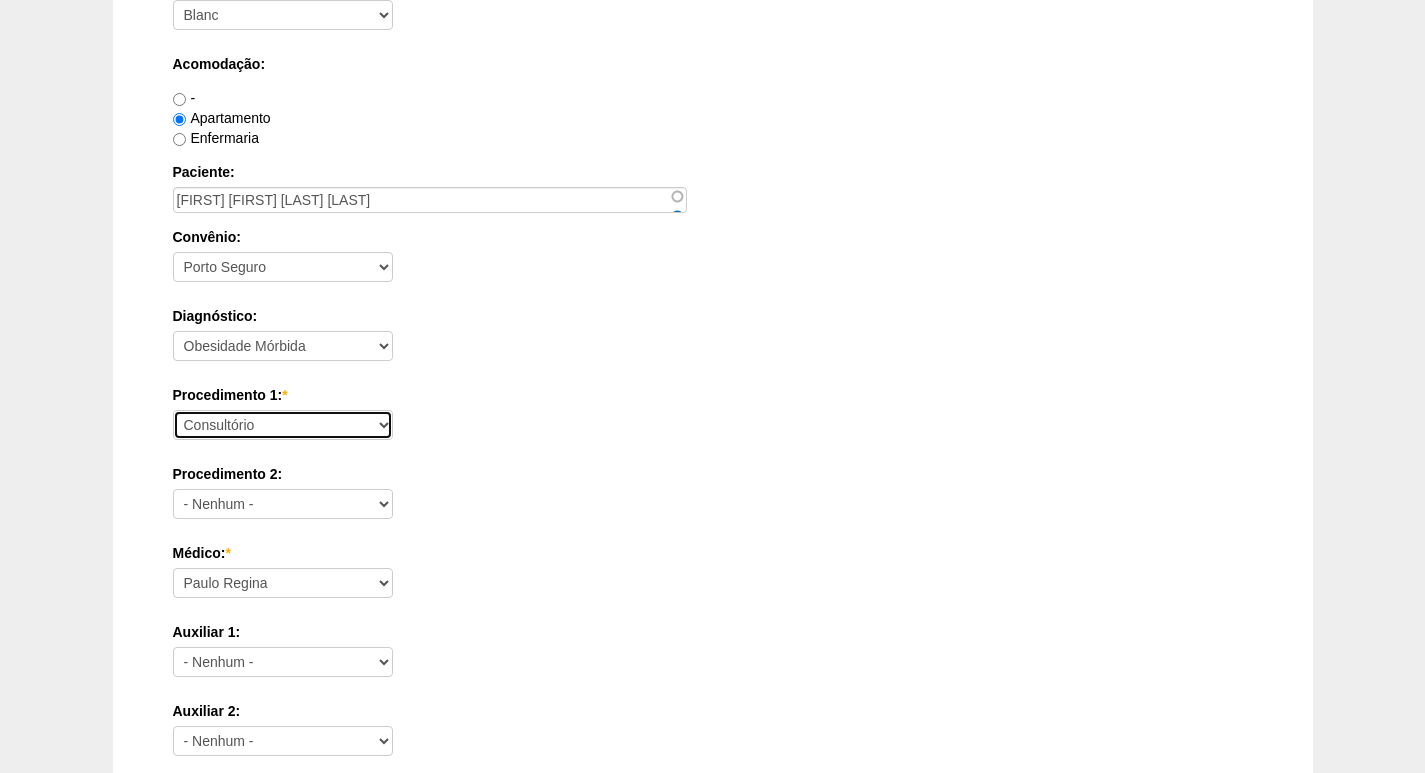 click on "Consultório Abscesso Hepático - Drenagem Abscesso perianal Amputação Abdômino Perineal do Reto por Vídeo Apendicectomia Apendicectomia Robotica Apendicectomia VL Balão Allurion Biópsia de Pele ou Tumor Superficial Biópsia Hepática por Video Cantoplastia Ungueal Cisto de Mesenterio por Video Cisto Sacro-coccígeo - Cirurgia Clinico Colecistectomia com Colangiografia Colecistectomia com Colangiografia VL Colecistectomia Robótica Colecistectomia sem Colangiografia Colecistectomia sem Colangiografia VL Colecistojejunostomia Colecistostomia Colectomia Parcial com Colostomia  Colectomia Parcial com Colostomia VL Colectomia Parcial D Robótica Colectomia Parcial Robótica Colectomia Parcial sem Colostomia Colectomia Parcial sem Colostomia VL Colectomia Total com Íleo-retoanastomose Colectomia Total com Íleo-retoanastomose VL Colectomia Total com Ileostomia Colectomia Total com Ileostomia VL Colectomia Total Robótica Colédoco ou Hepático-Jejunostomia Colédoco ou Hepático-Jejunostomia VL Enteropexia" at bounding box center [283, 425] 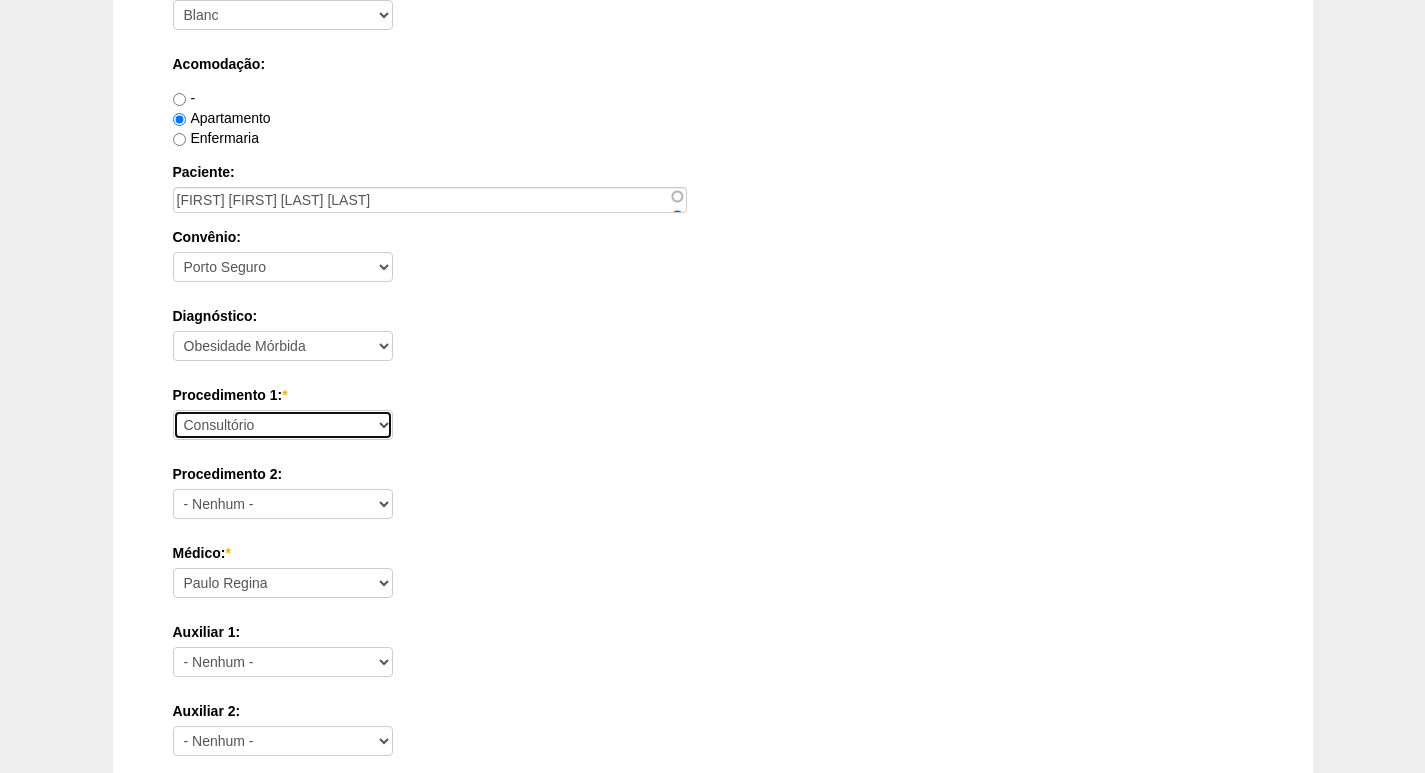 select on "3710" 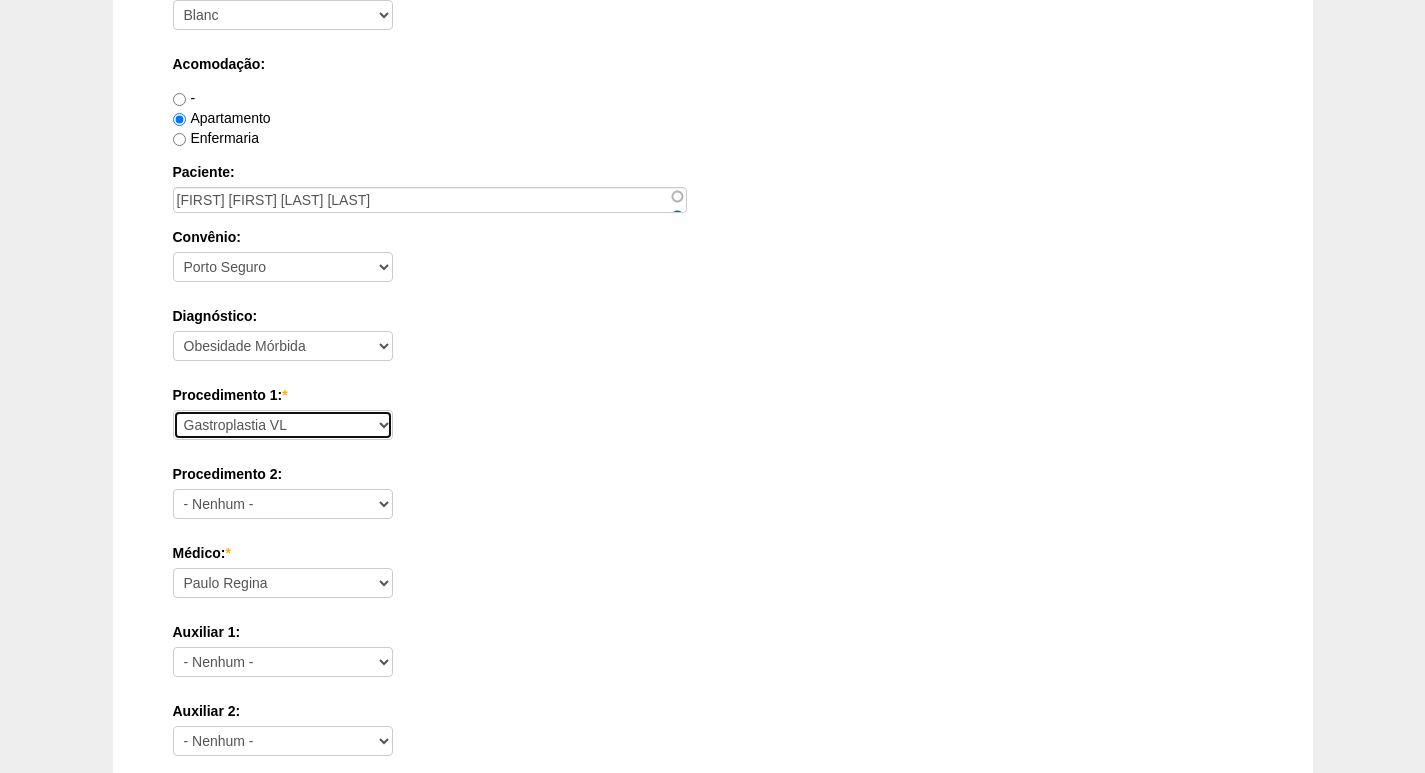 click on "Consultório Abscesso Hepático - Drenagem Abscesso perianal Amputação Abdômino Perineal do Reto por Vídeo Apendicectomia Apendicectomia Robotica Apendicectomia VL Balão Allurion Biópsia de Pele ou Tumor Superficial Biópsia Hepática por Video Cantoplastia Ungueal Cisto de Mesenterio por Video Cisto Sacro-coccígeo - Cirurgia Clinico Colecistectomia com Colangiografia Colecistectomia com Colangiografia VL Colecistectomia Robótica Colecistectomia sem Colangiografia Colecistectomia sem Colangiografia VL Colecistojejunostomia Colecistostomia Colectomia Parcial com Colostomia  Colectomia Parcial com Colostomia VL Colectomia Parcial D Robótica Colectomia Parcial Robótica Colectomia Parcial sem Colostomia Colectomia Parcial sem Colostomia VL Colectomia Total com Íleo-retoanastomose Colectomia Total com Íleo-retoanastomose VL Colectomia Total com Ileostomia Colectomia Total com Ileostomia VL Colectomia Total Robótica Colédoco ou Hepático-Jejunostomia Colédoco ou Hepático-Jejunostomia VL Enteropexia" at bounding box center (283, 425) 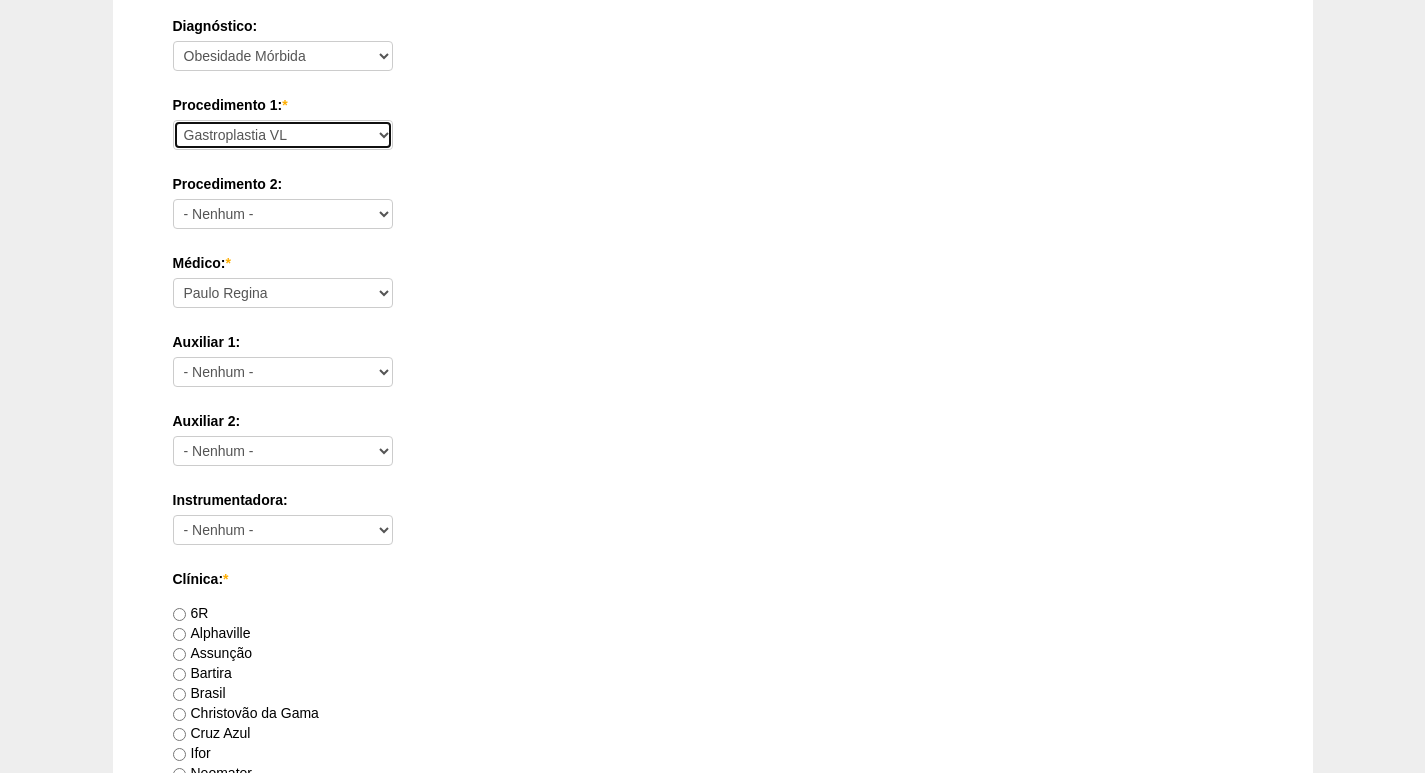 scroll, scrollTop: 800, scrollLeft: 0, axis: vertical 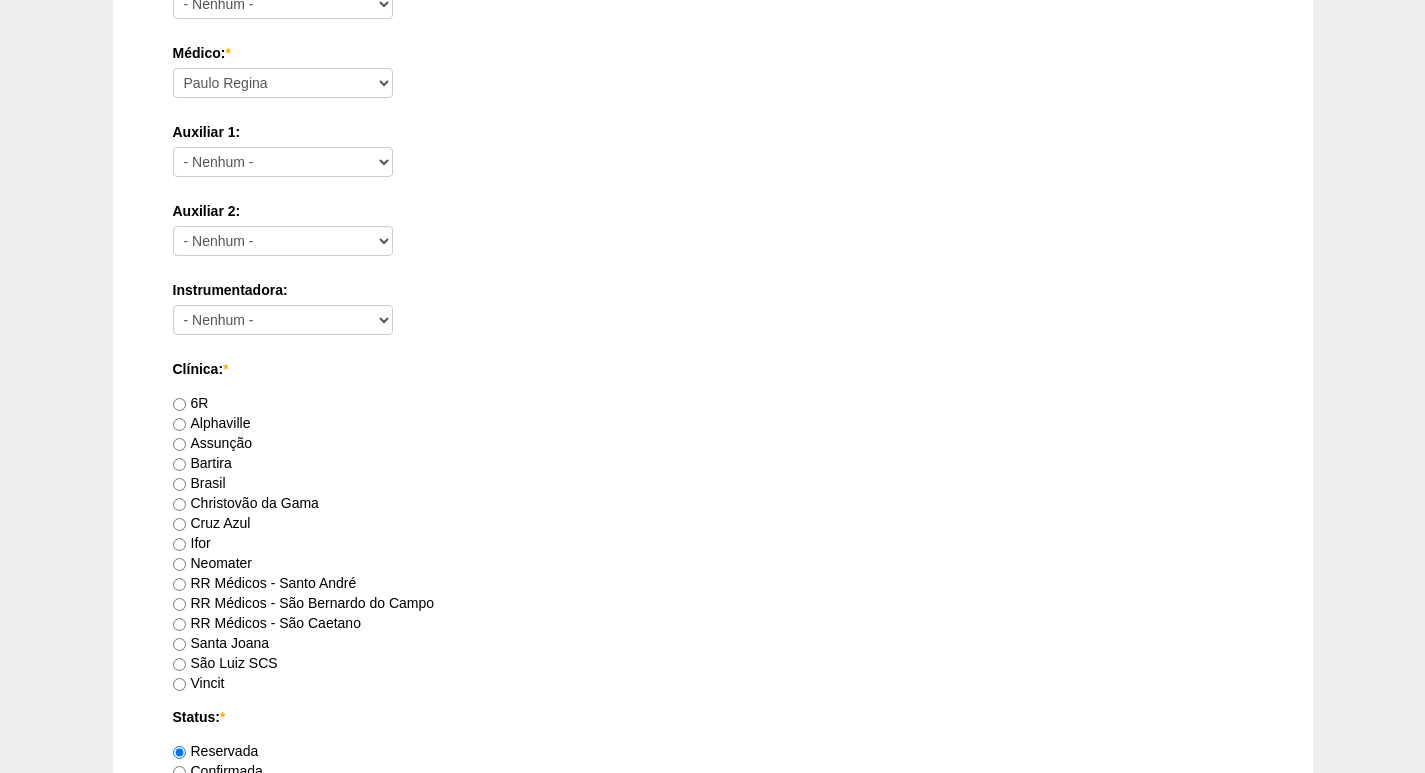 click on "RR Médicos - São Caetano" at bounding box center (267, 623) 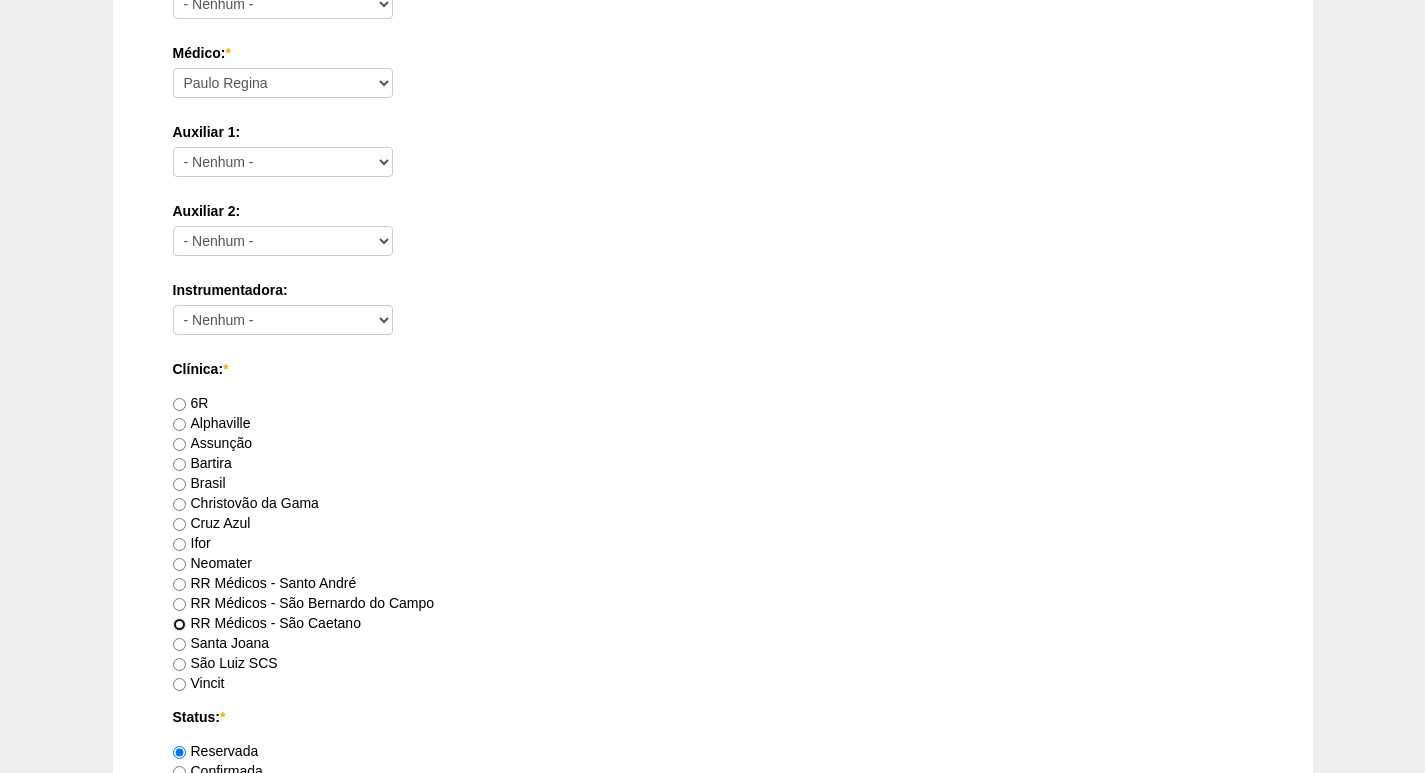 click on "RR Médicos - São Caetano" at bounding box center (179, 624) 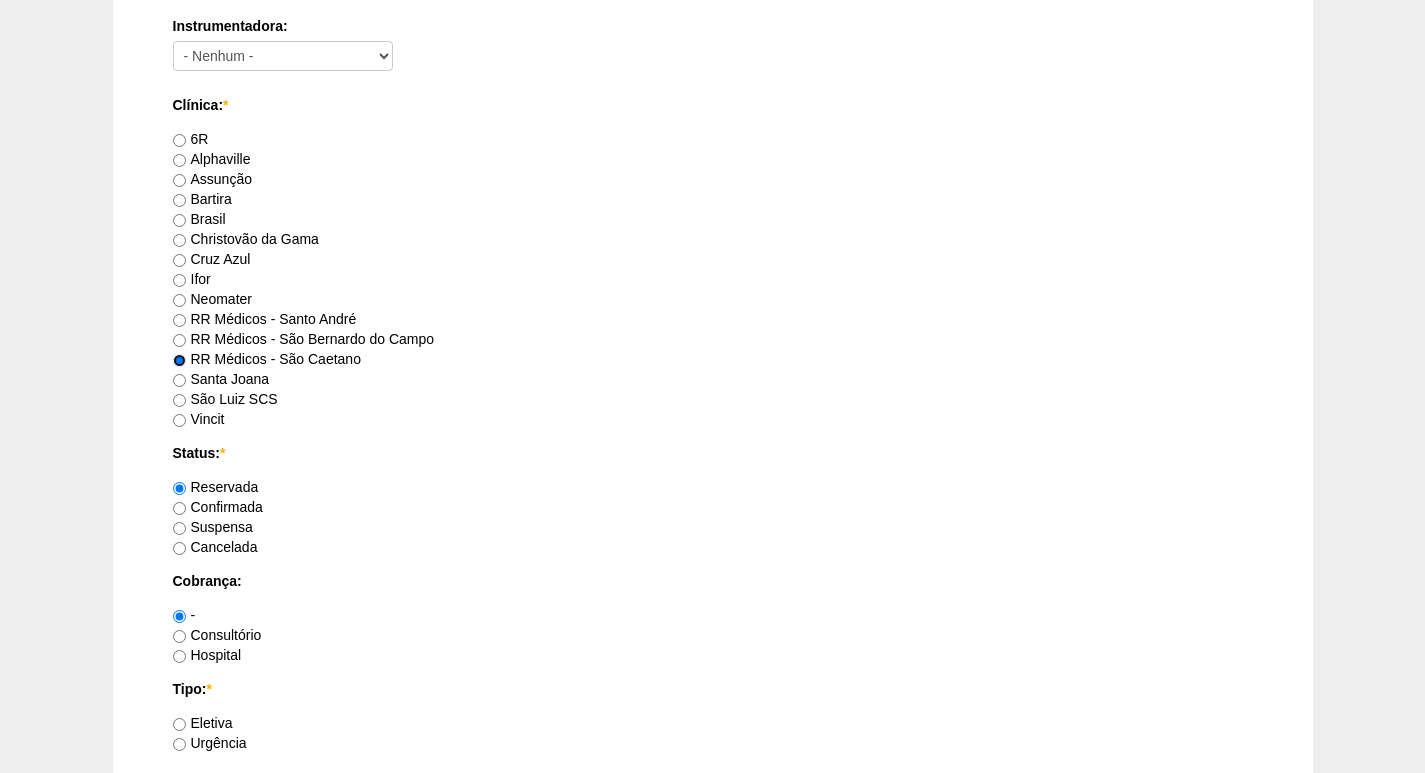 scroll, scrollTop: 1100, scrollLeft: 0, axis: vertical 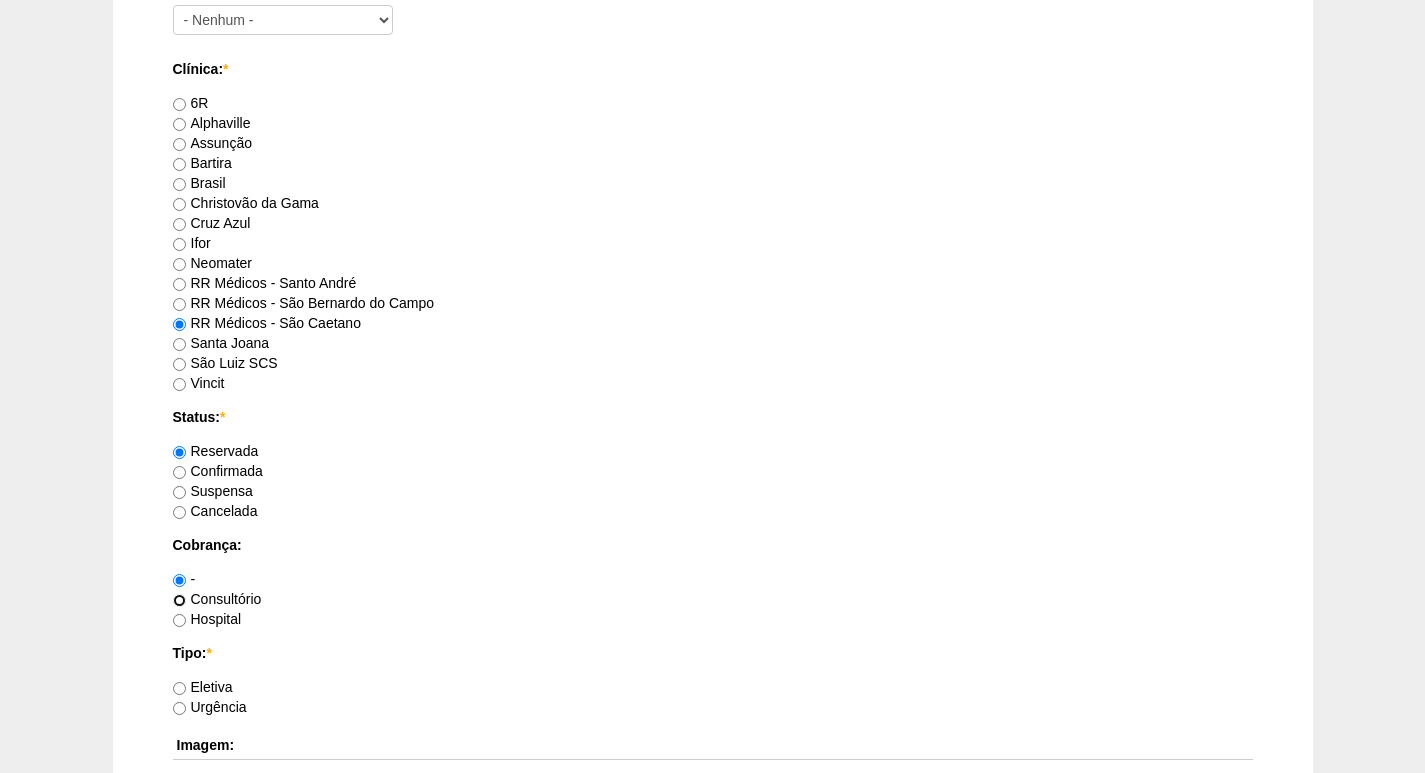 click on "Consultório" at bounding box center (179, 600) 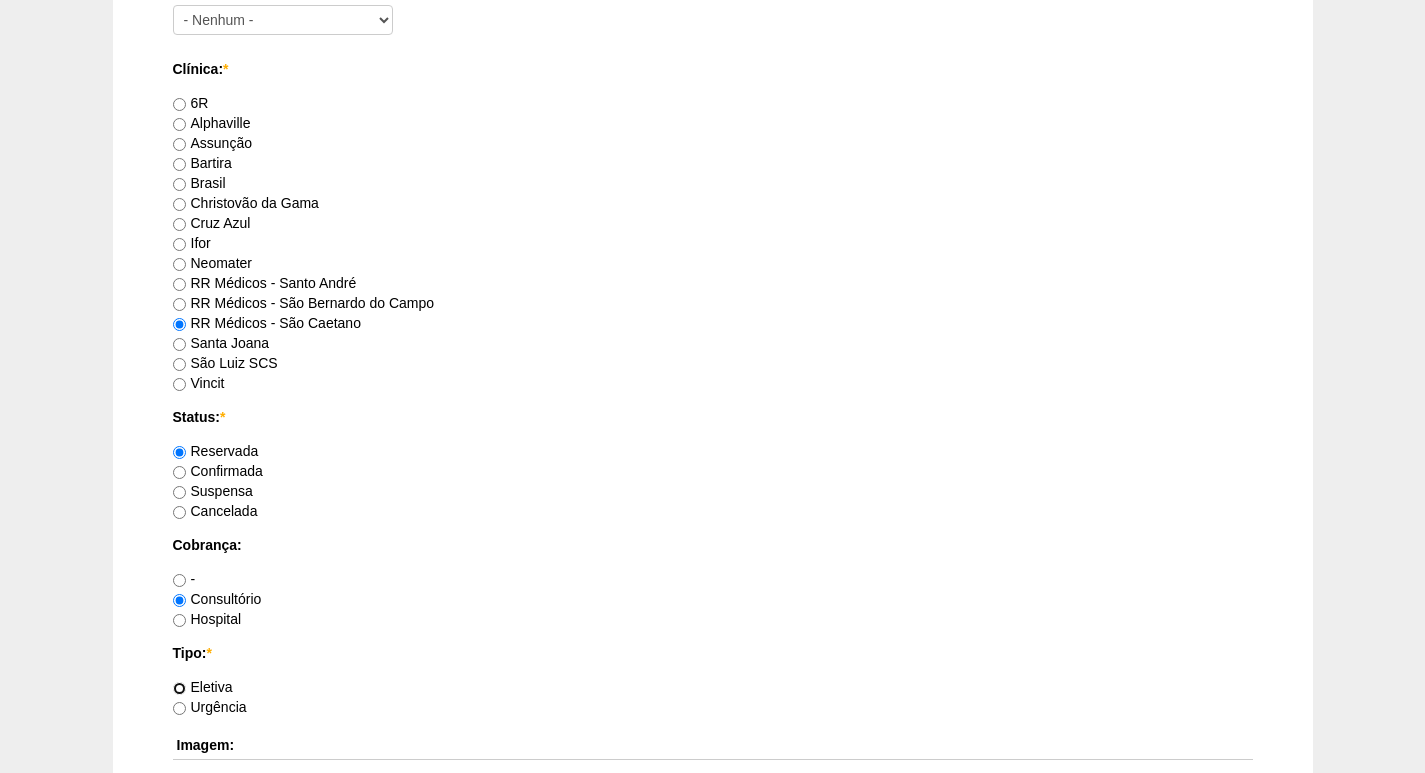 click on "Eletiva" at bounding box center [179, 688] 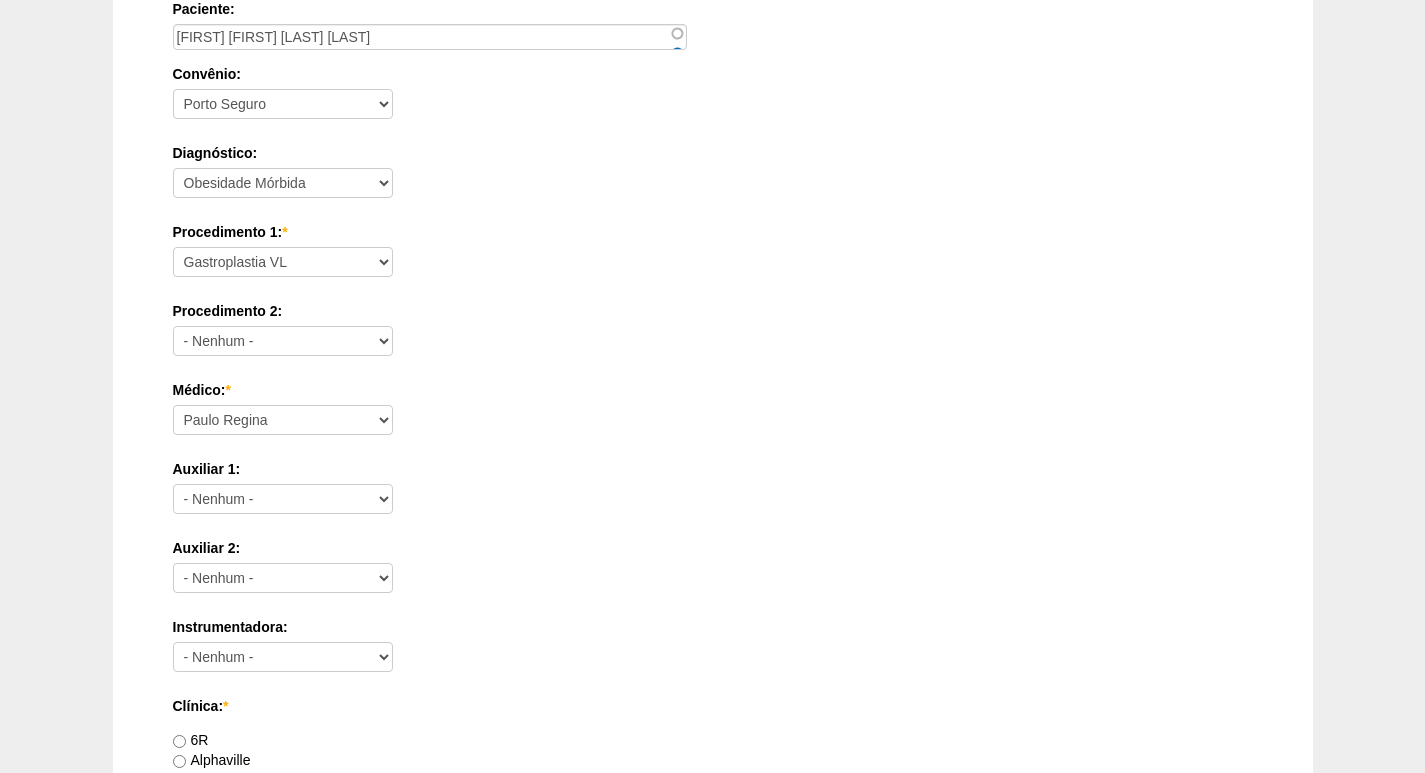 scroll, scrollTop: 400, scrollLeft: 0, axis: vertical 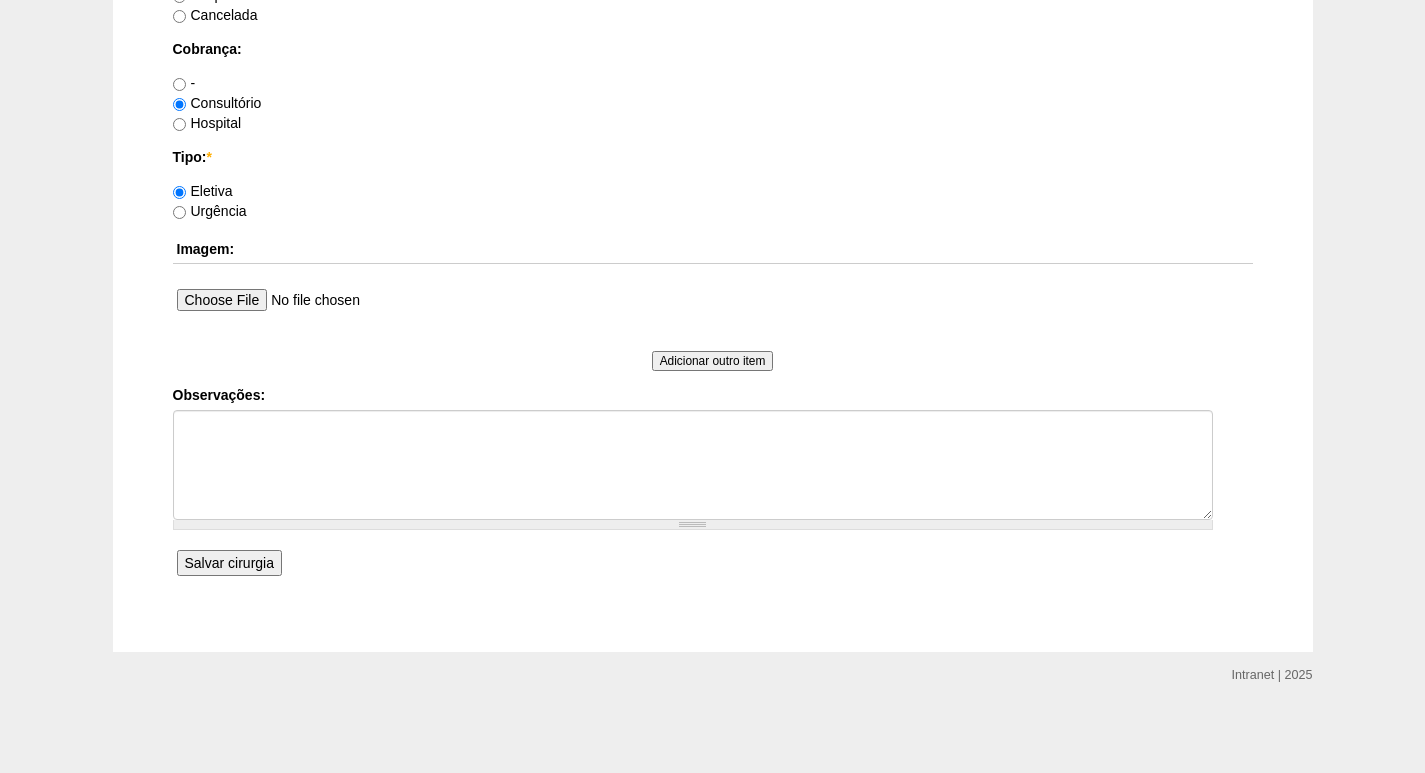 click on "Salvar cirurgia" at bounding box center (229, 563) 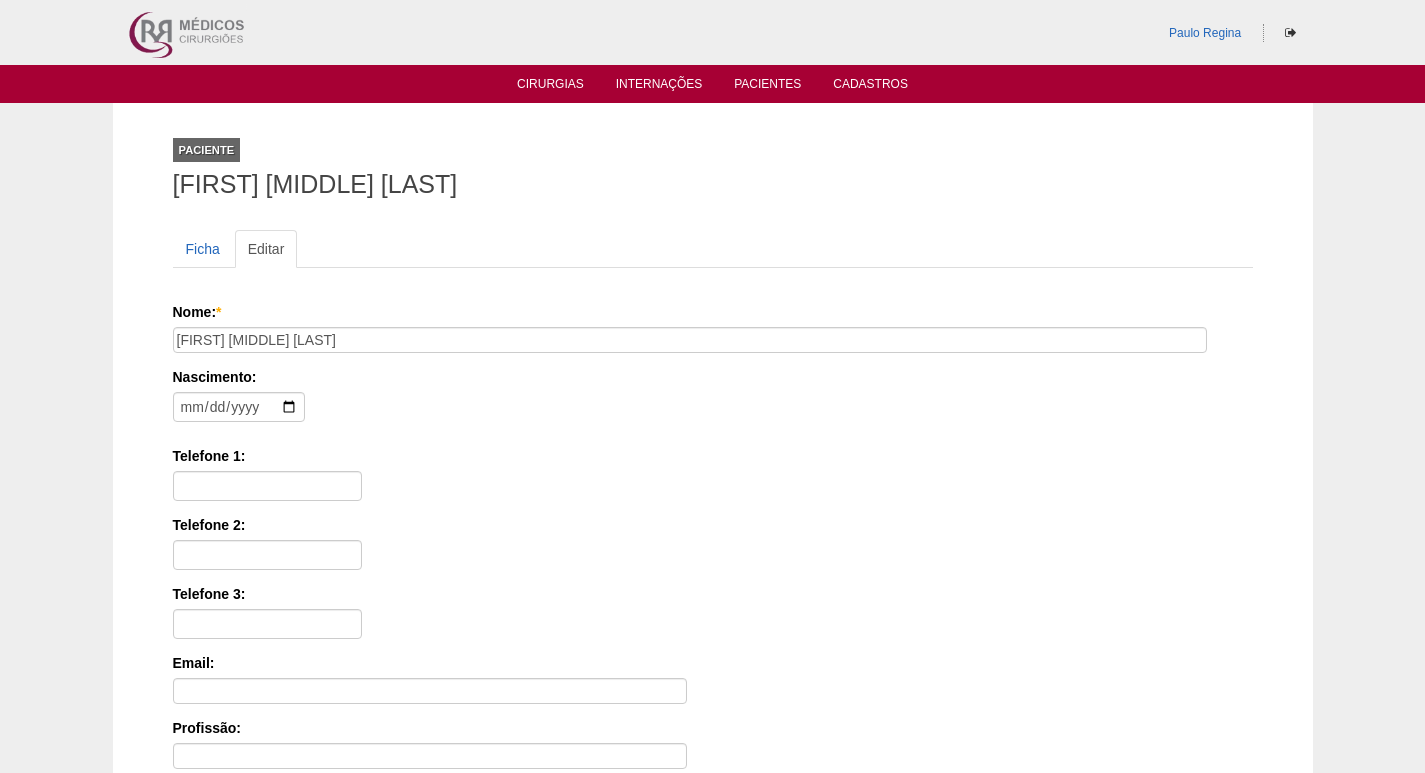 scroll, scrollTop: 0, scrollLeft: 0, axis: both 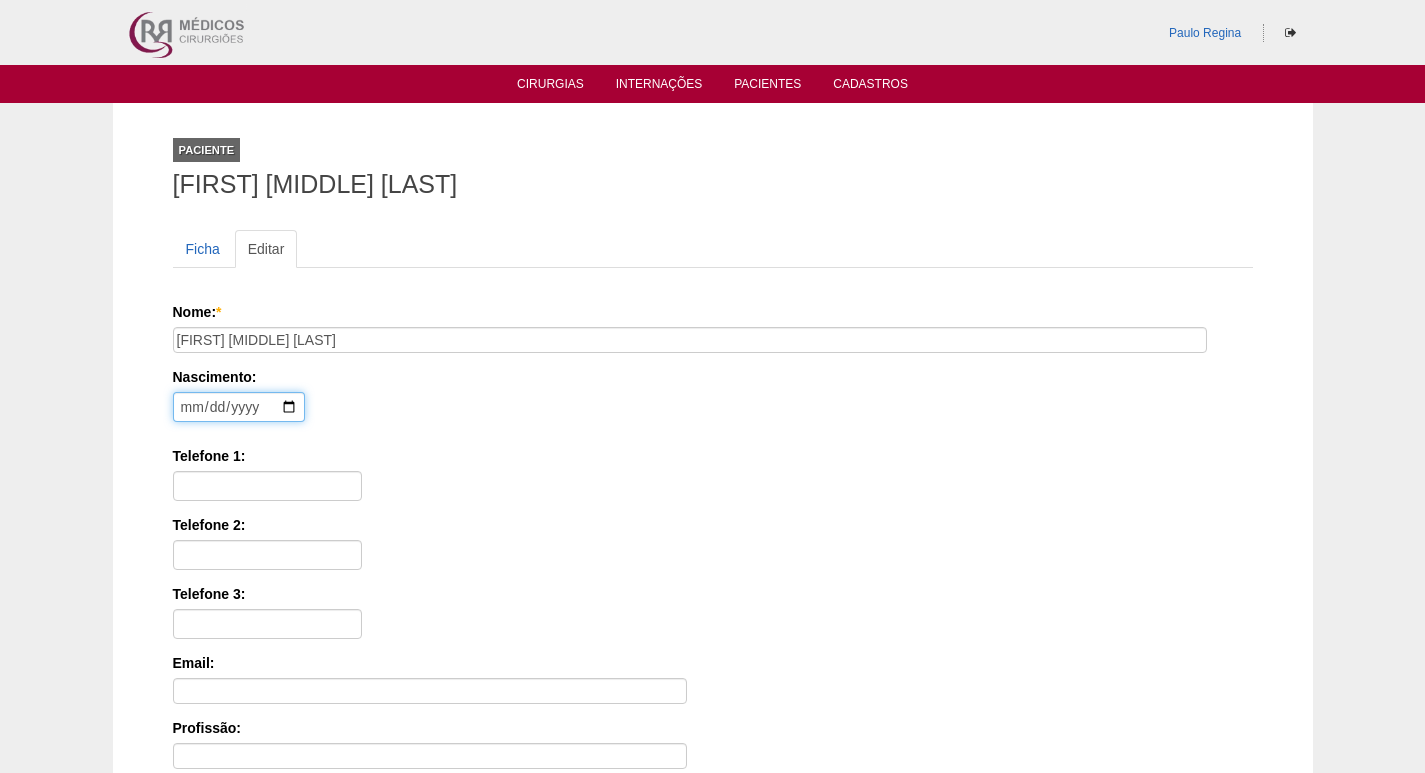 click at bounding box center [239, 407] 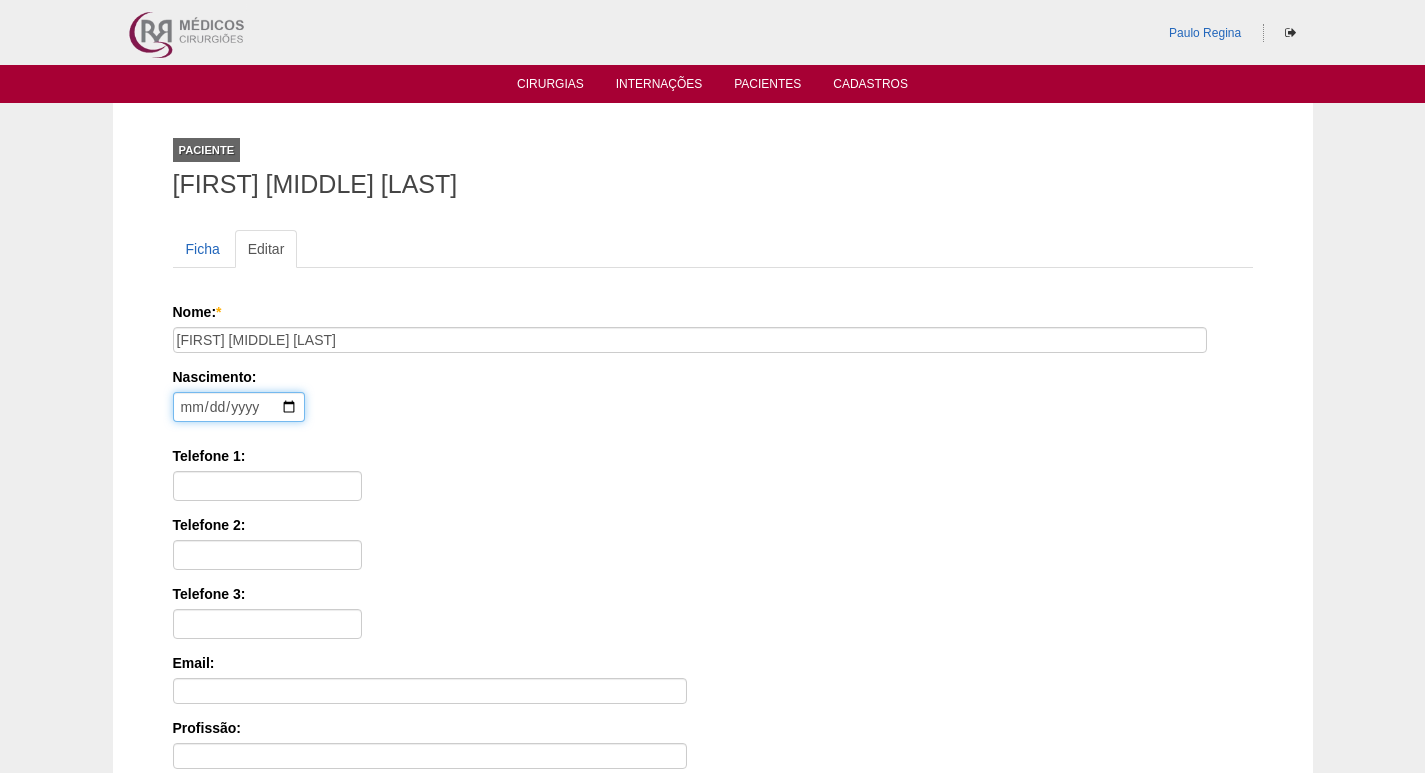 type on "[DATE]" 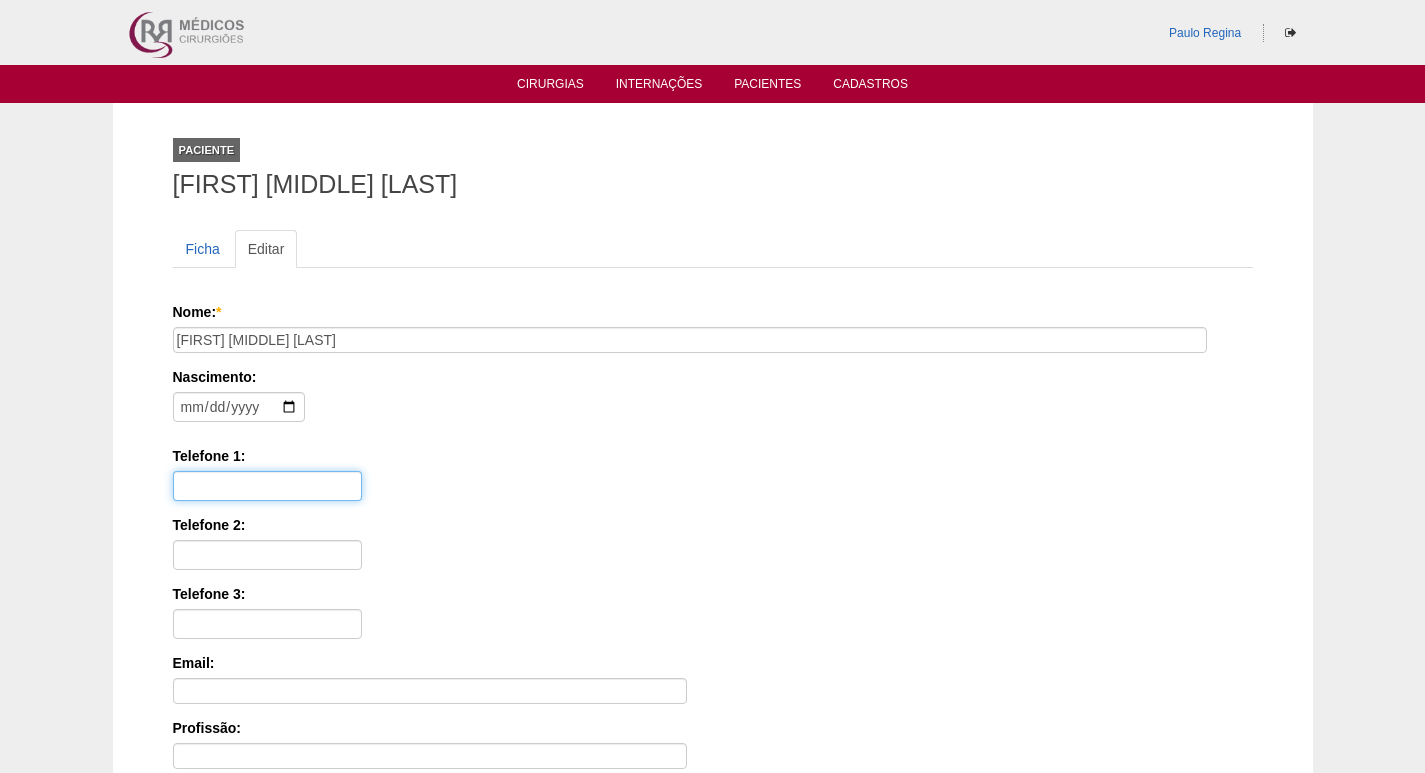 click on "Telefone 1:" at bounding box center (267, 486) 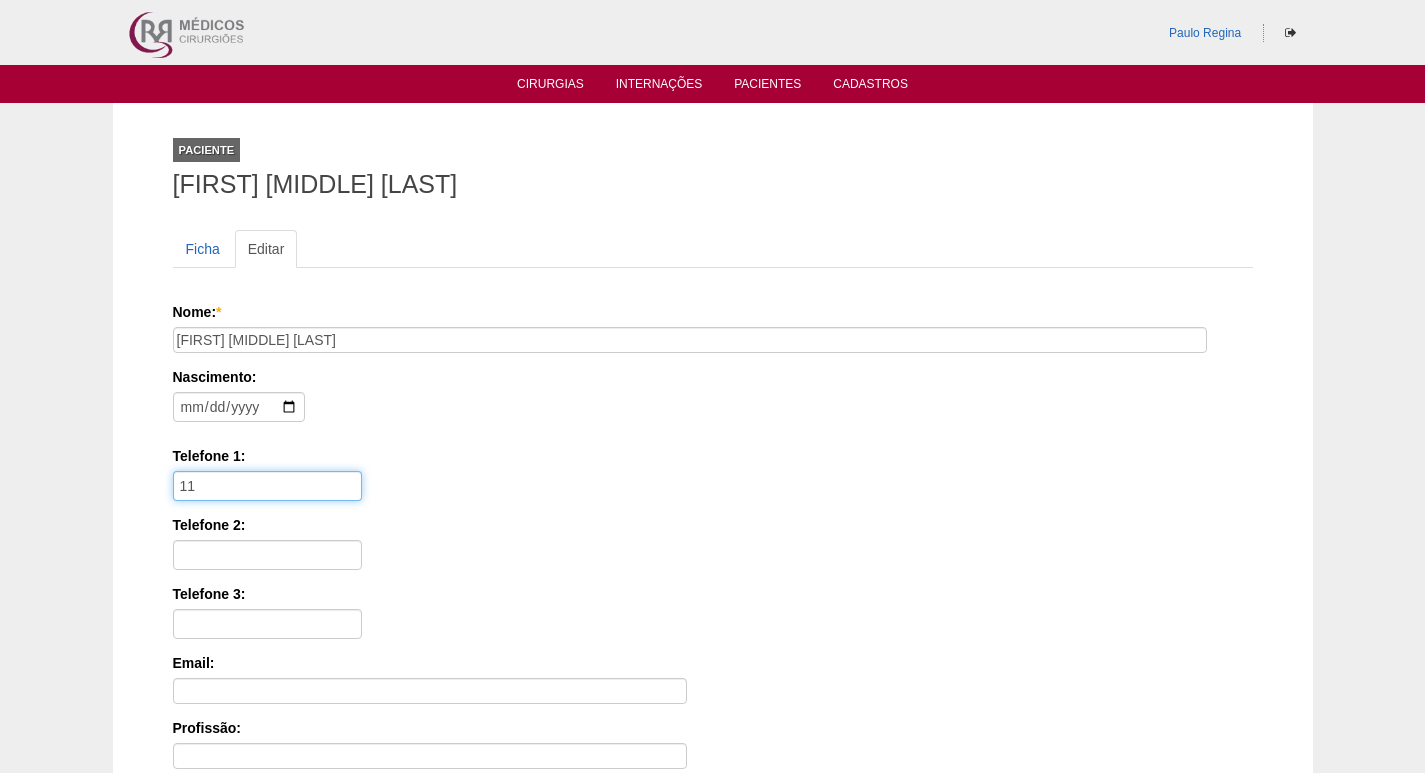 paste on "[POSTAL_CODE]" 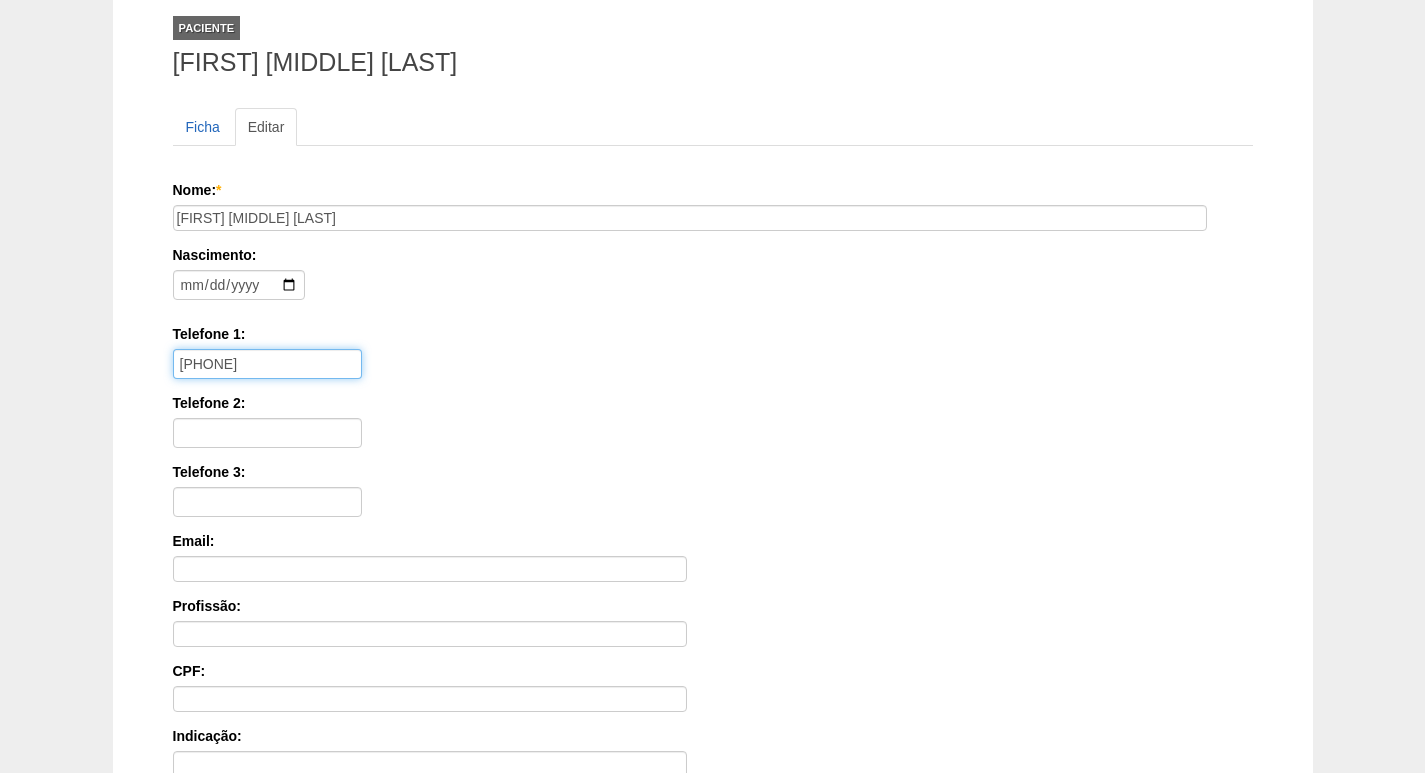 scroll, scrollTop: 448, scrollLeft: 0, axis: vertical 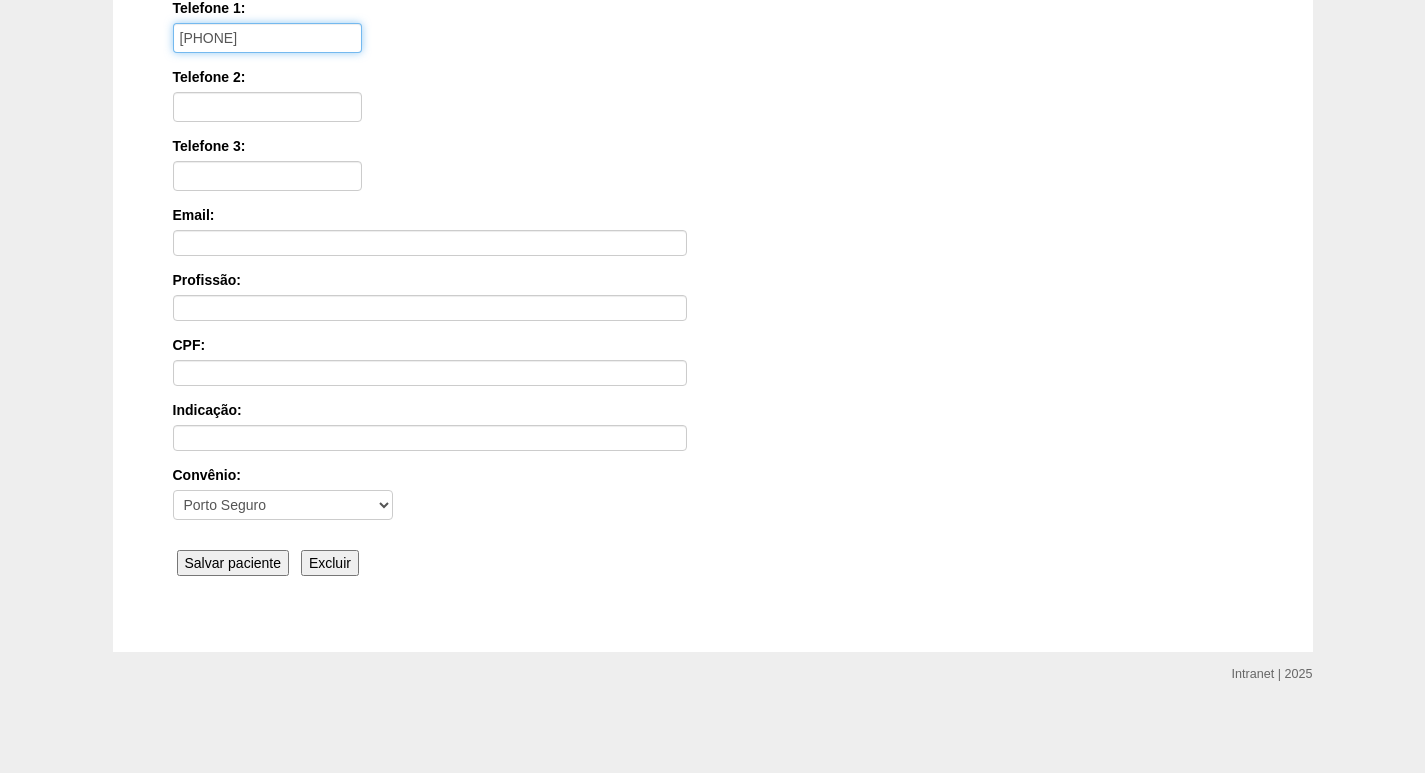 type on "[PHONE]" 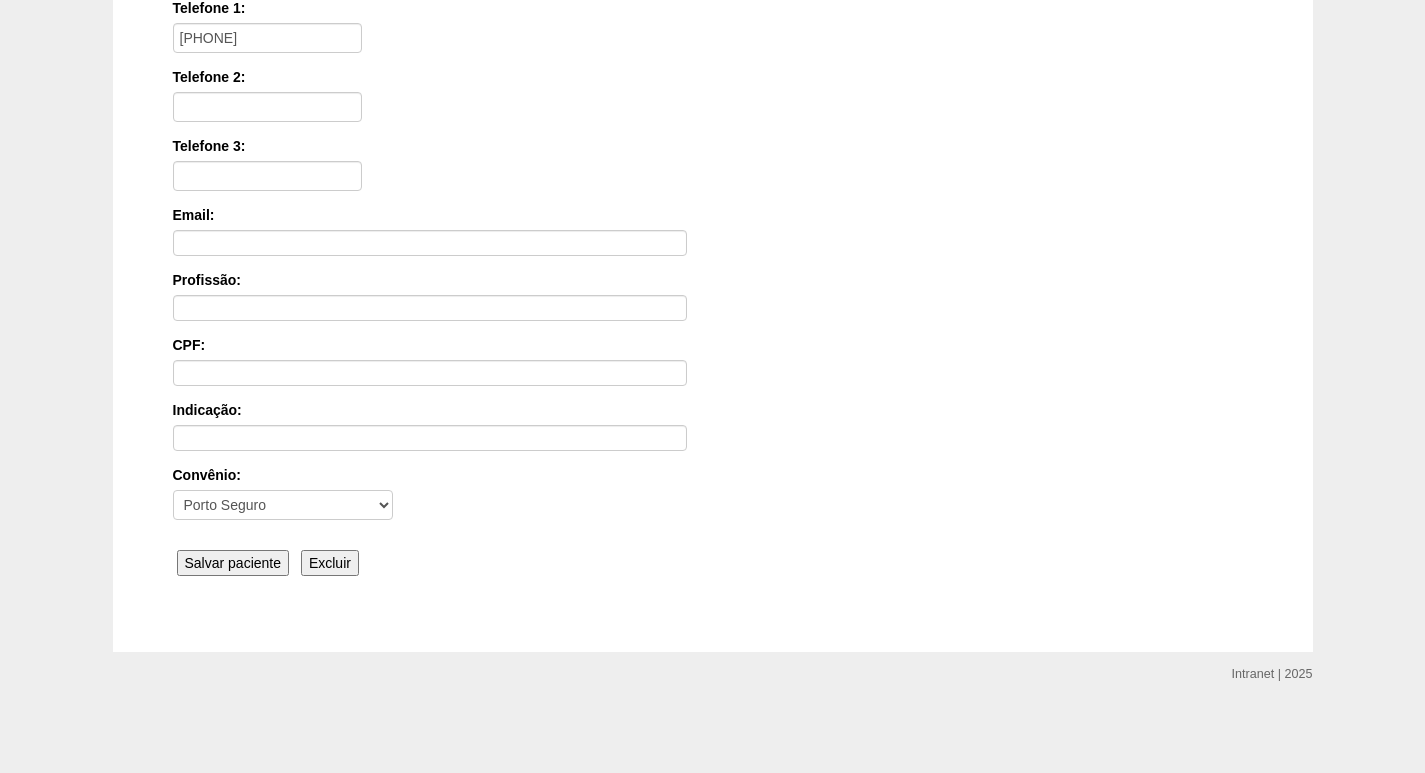 click on "Salvar paciente" at bounding box center (233, 563) 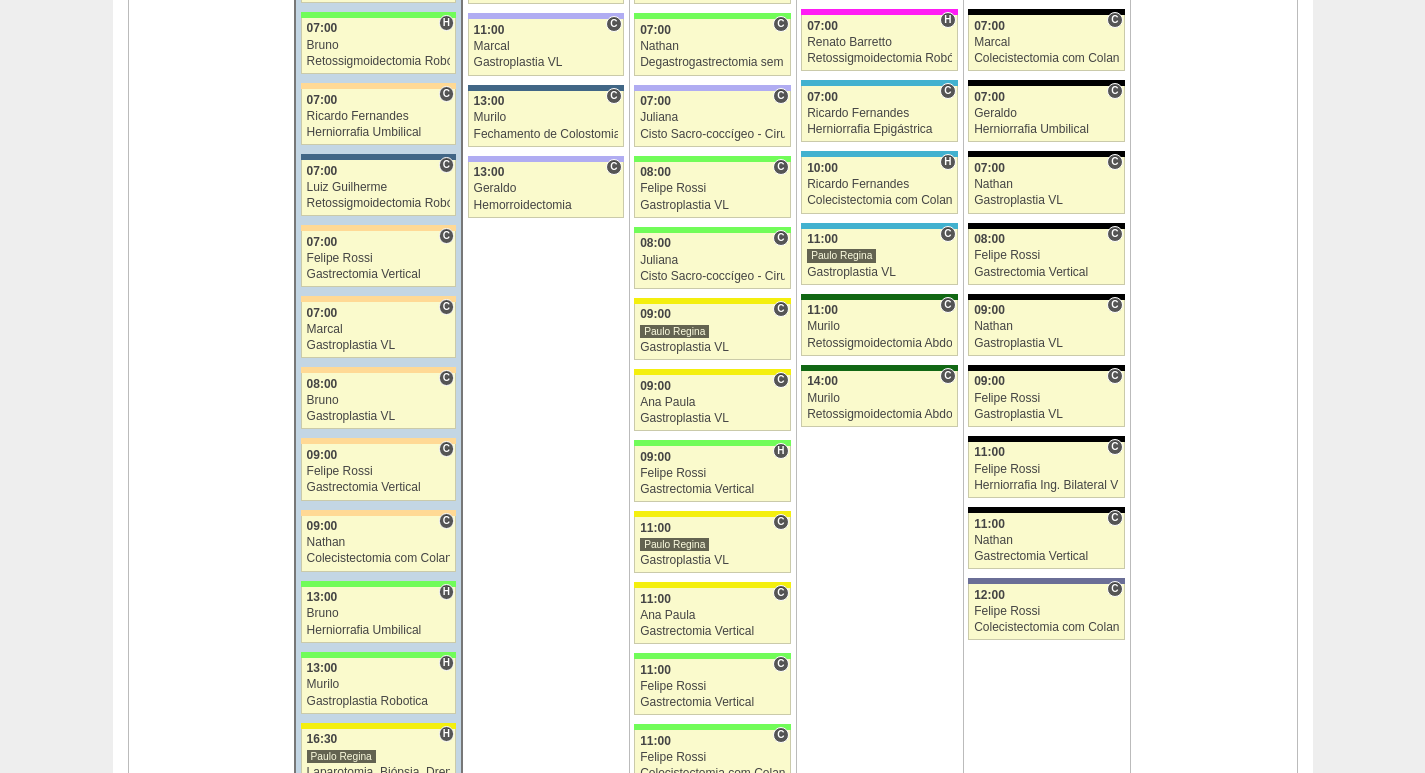 scroll, scrollTop: 2000, scrollLeft: 0, axis: vertical 